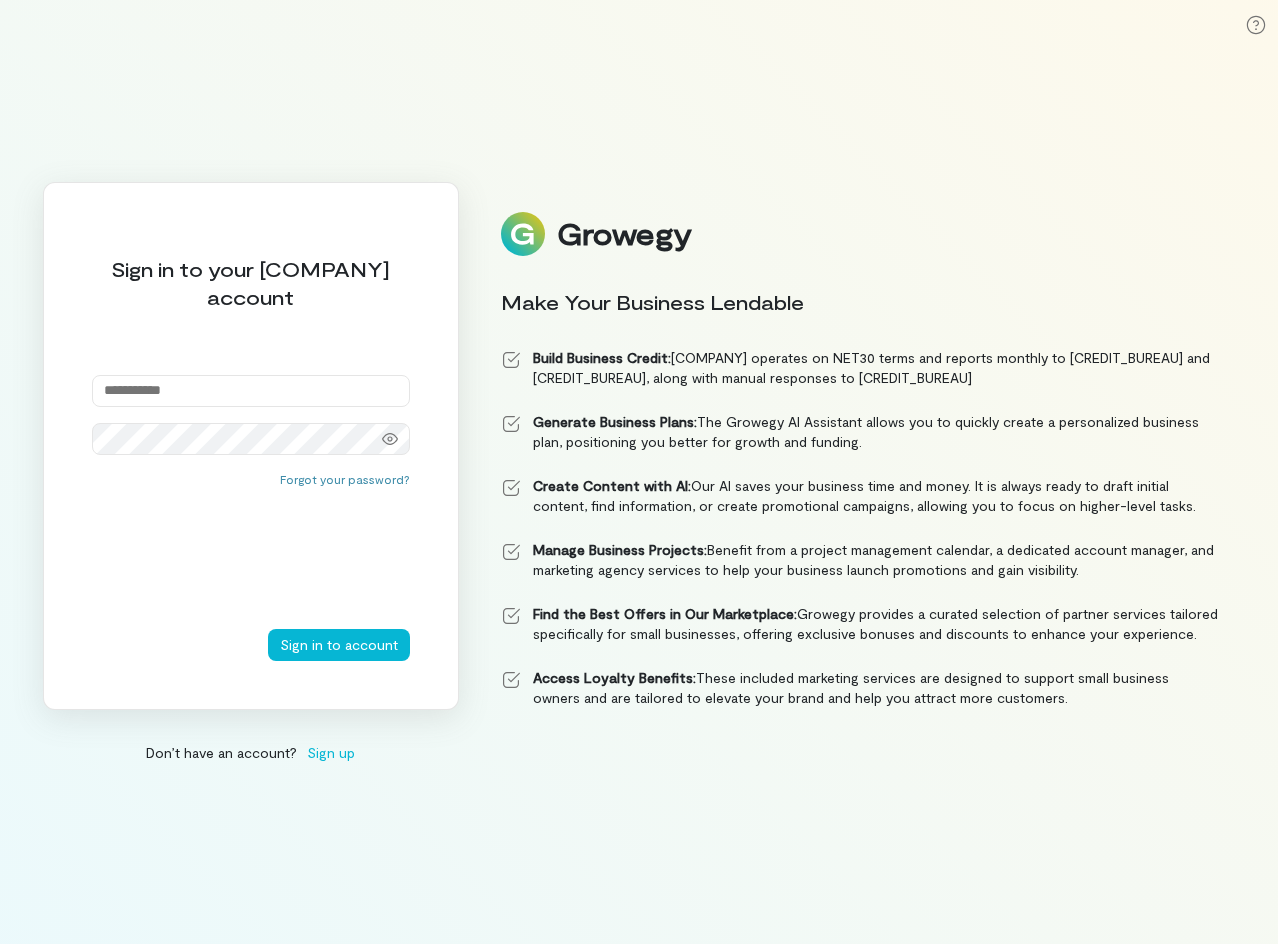 scroll, scrollTop: 0, scrollLeft: 0, axis: both 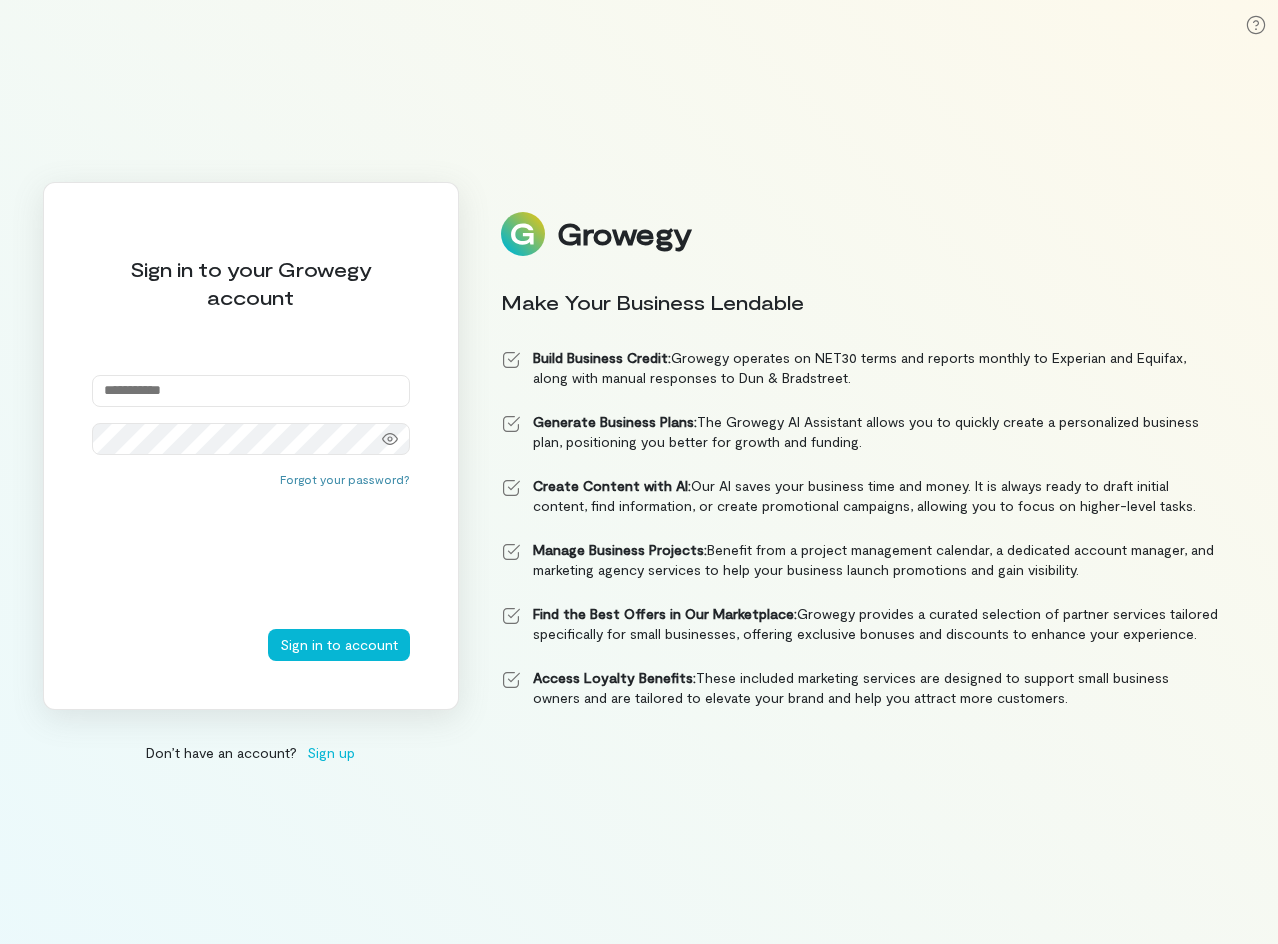 click at bounding box center (251, 391) 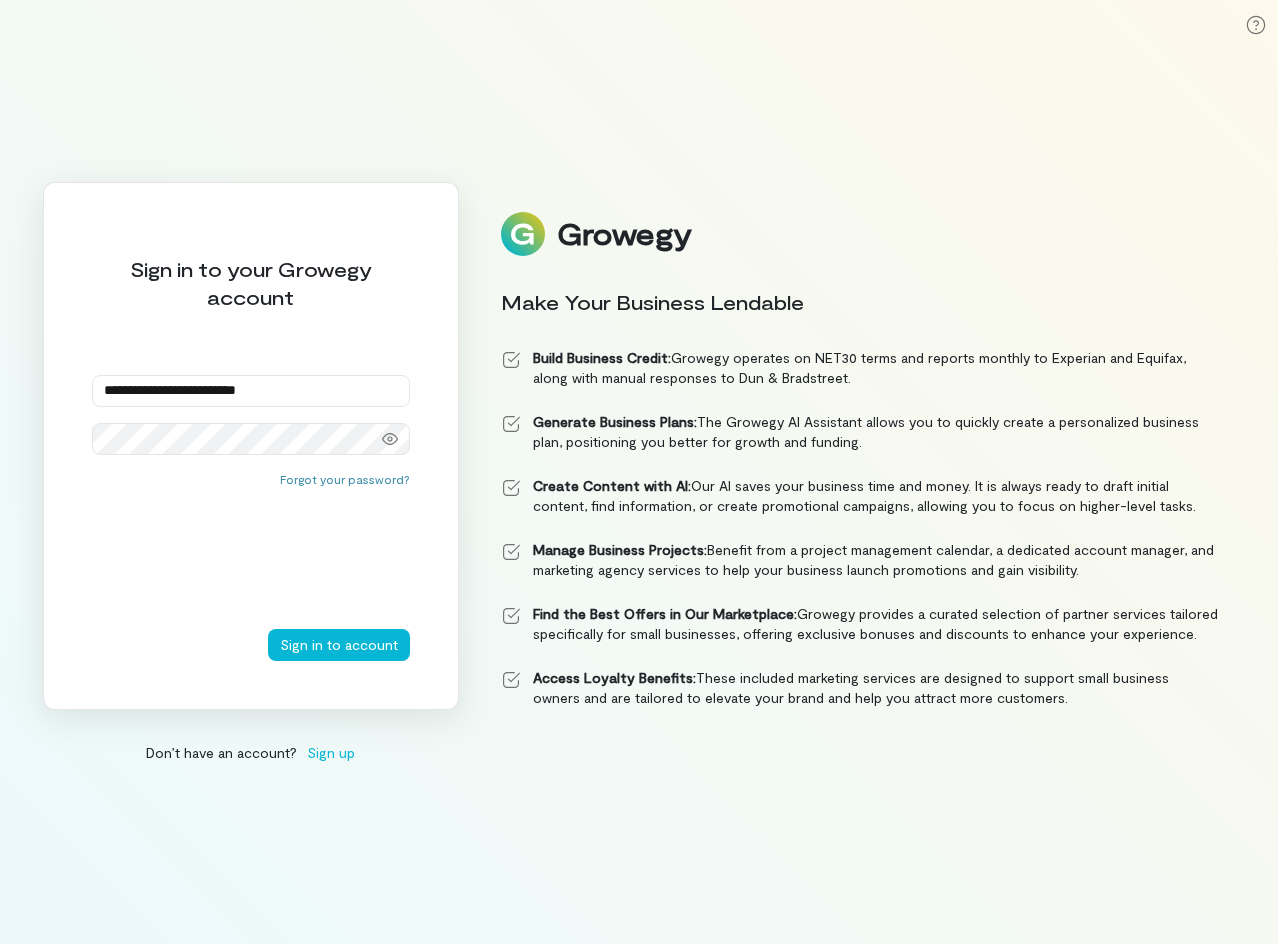 type on "**********" 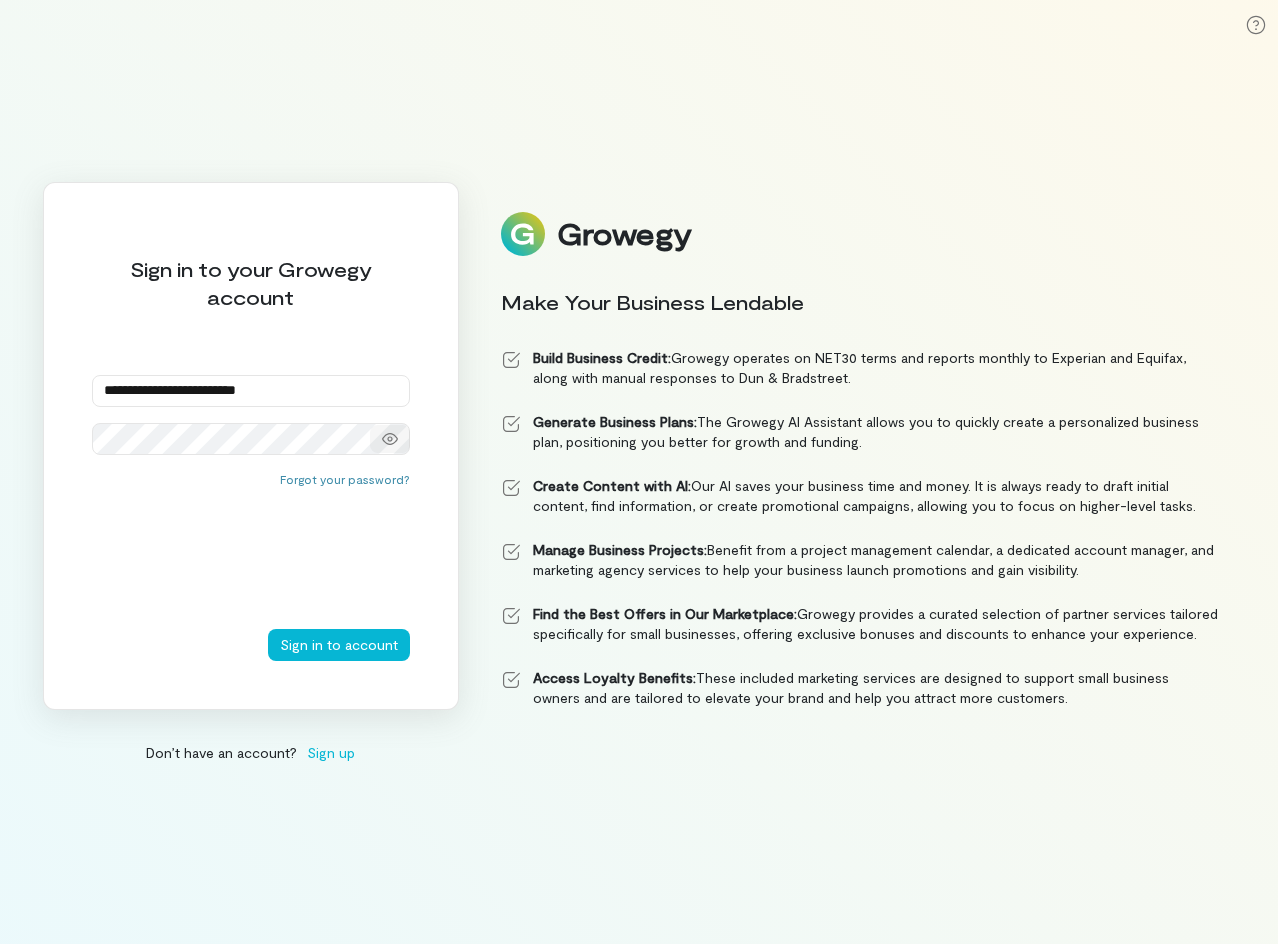 click at bounding box center [390, 439] 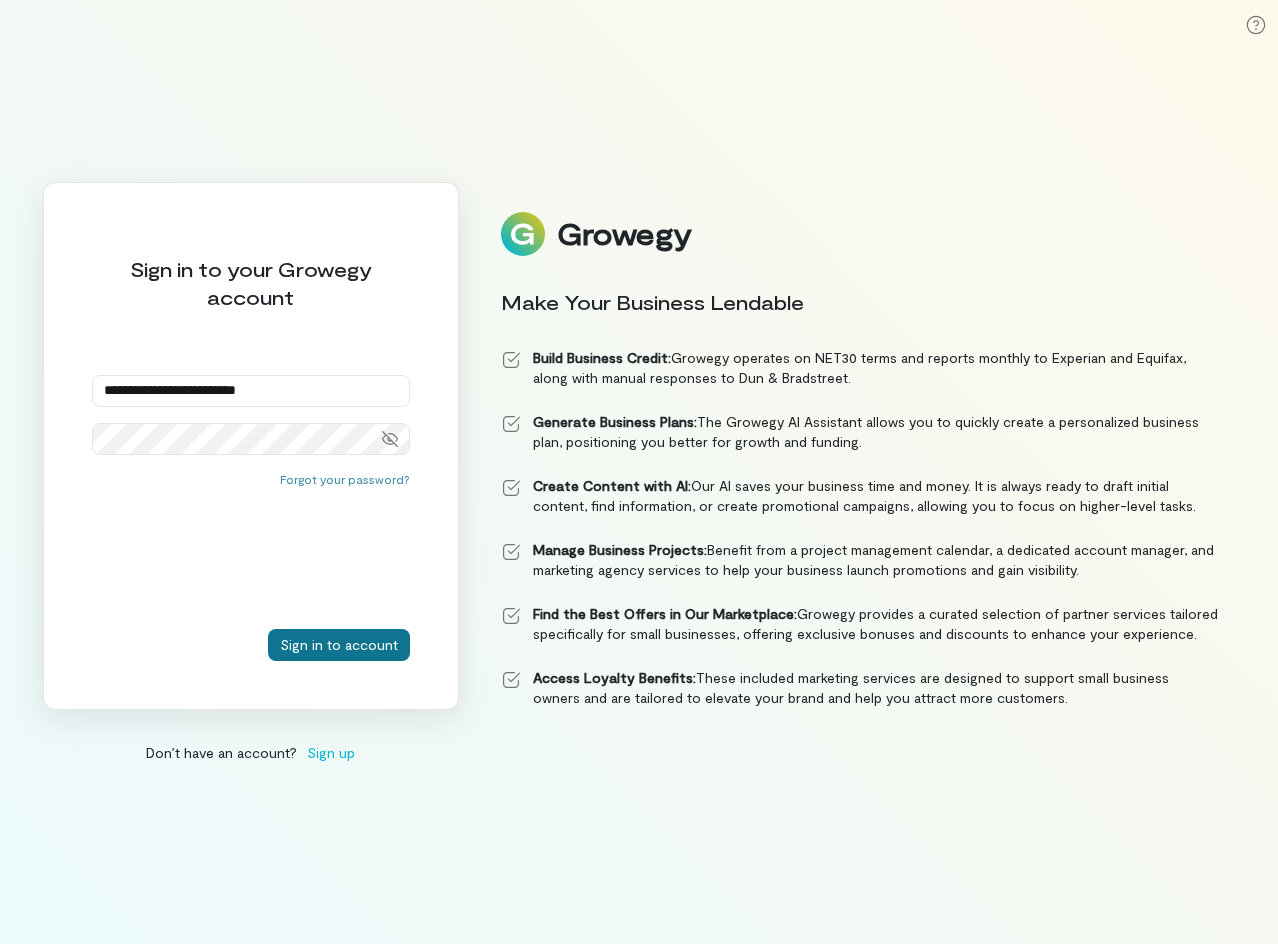 click on "Sign in to account" at bounding box center (339, 645) 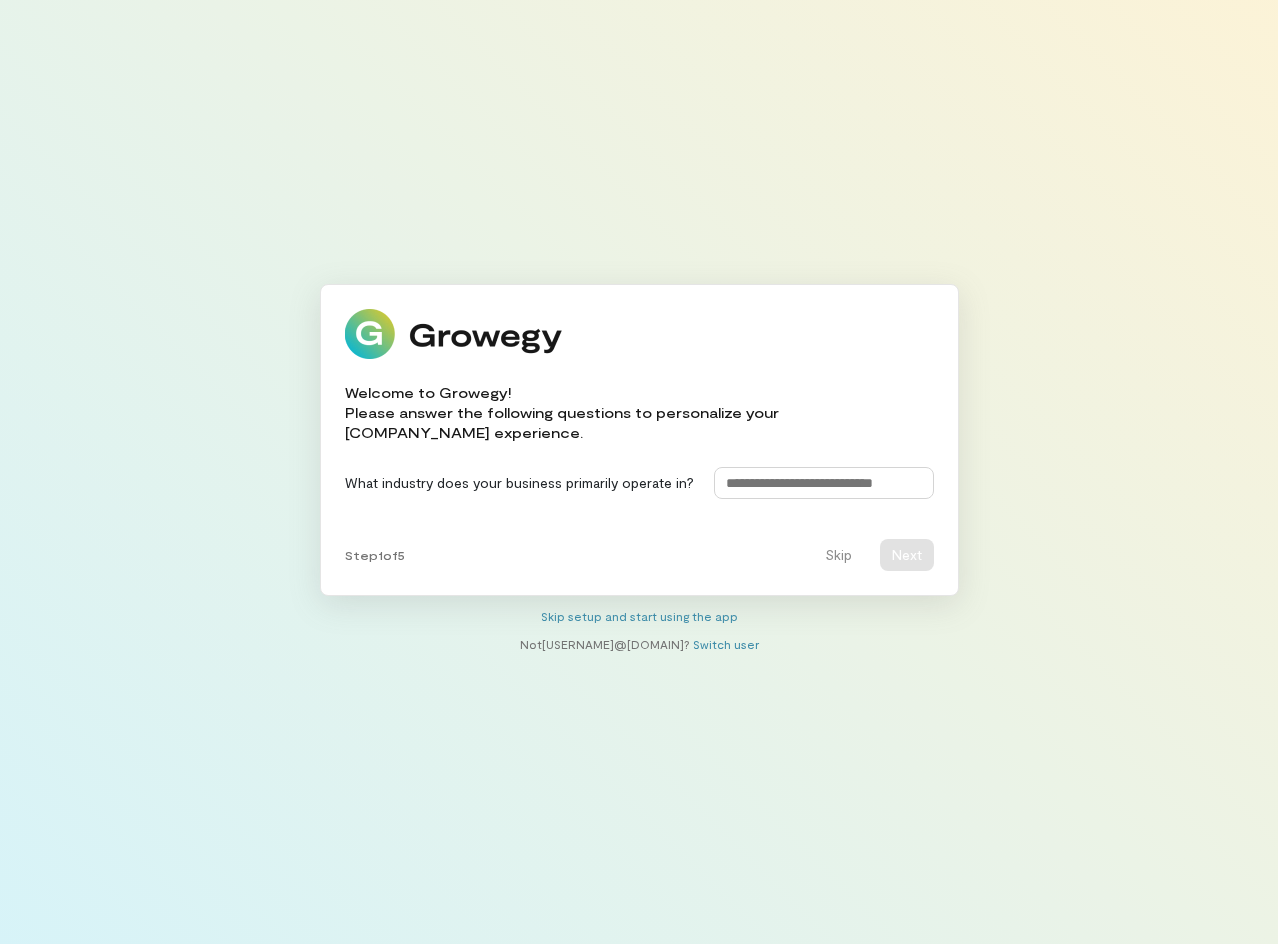 click at bounding box center (824, 483) 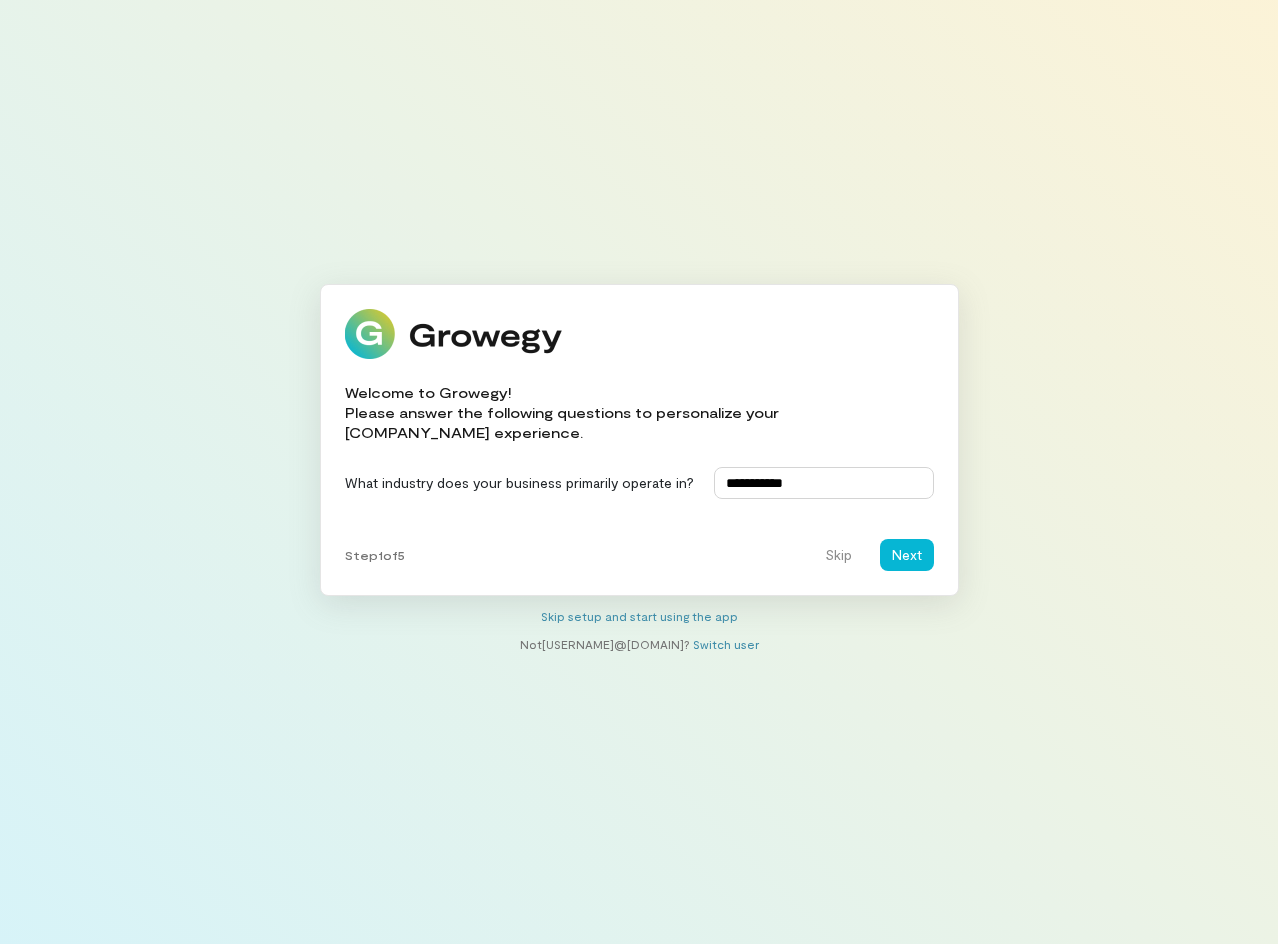 click on "**********" at bounding box center [824, 483] 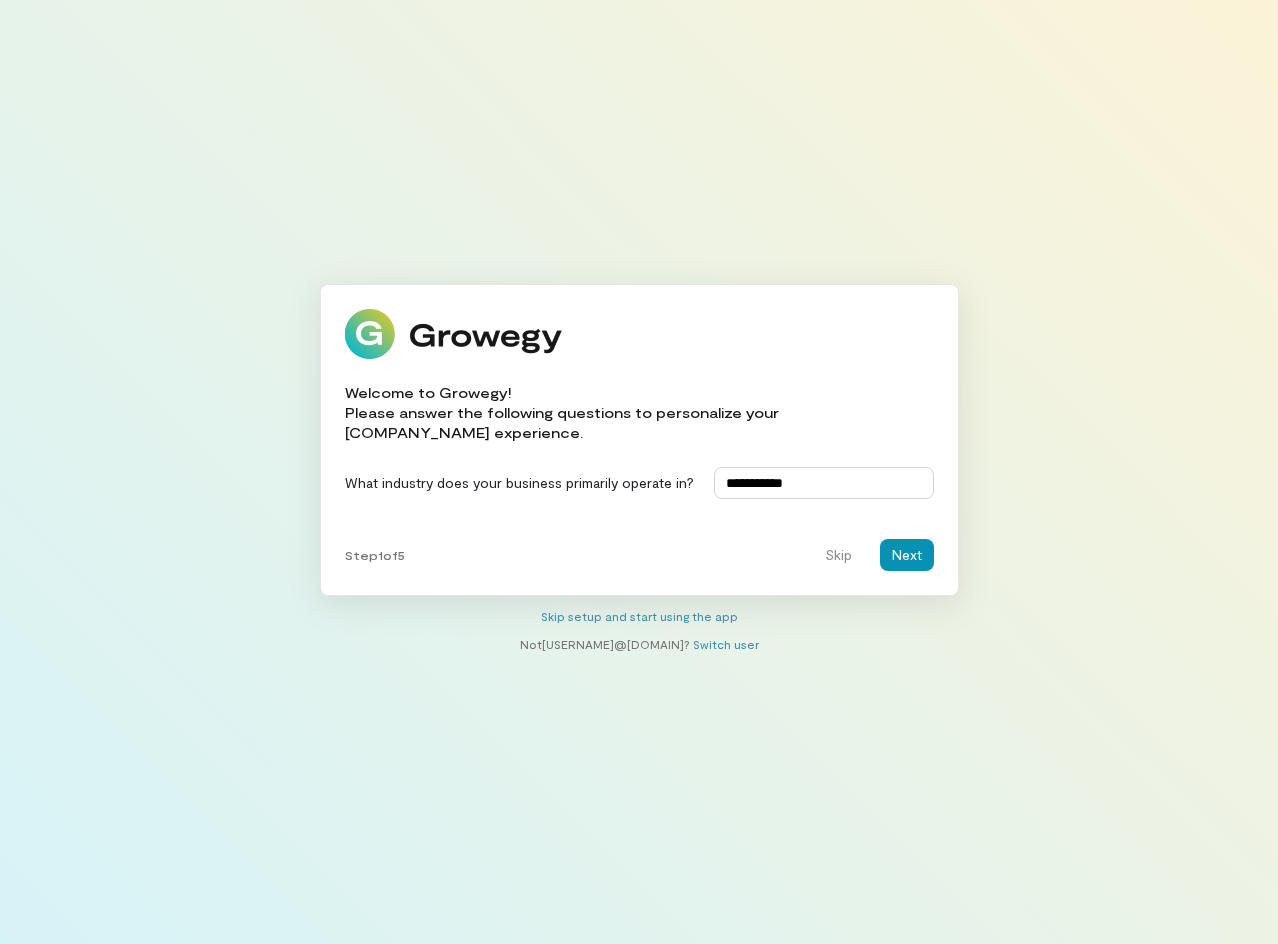 type on "**********" 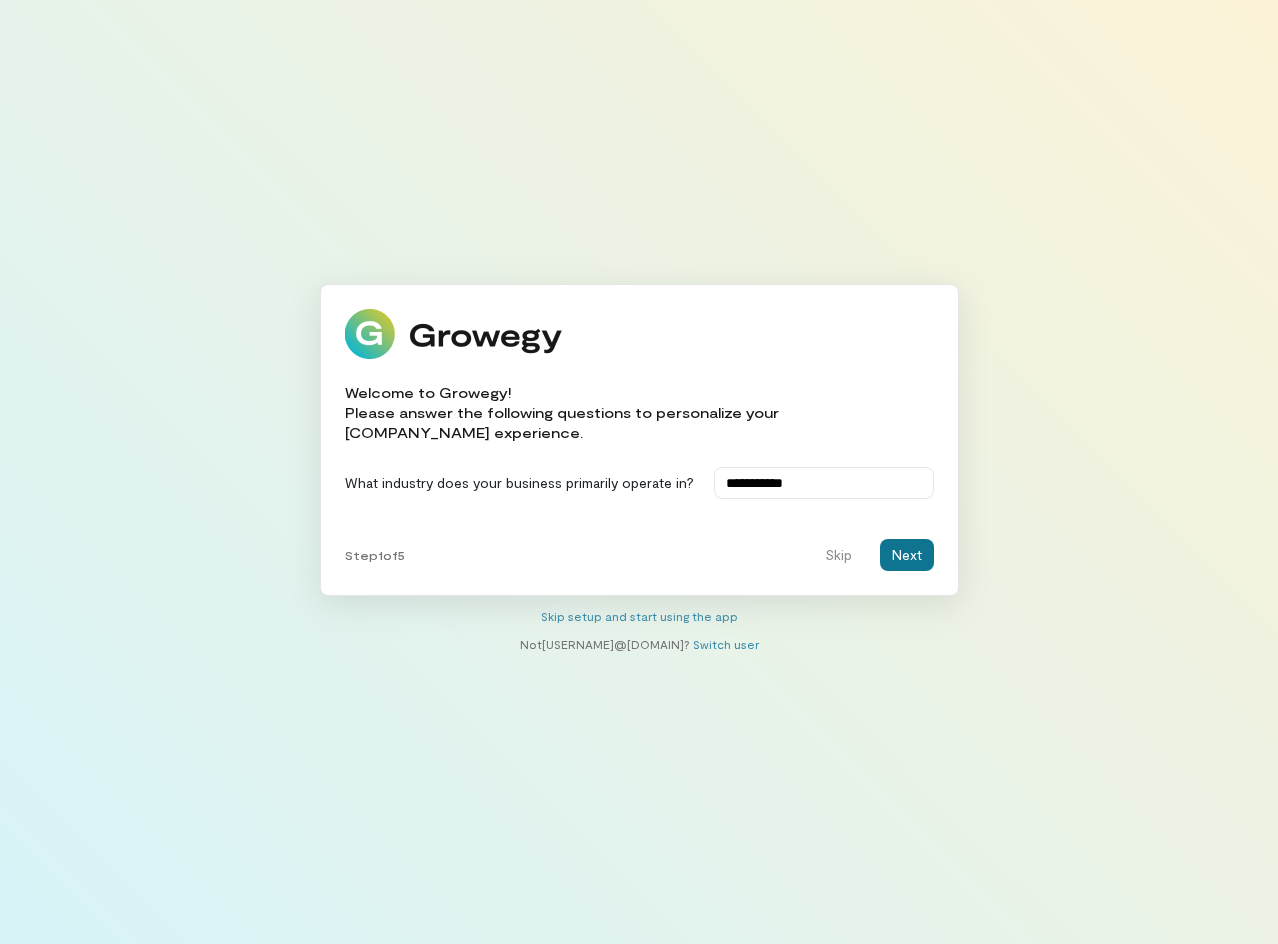 click on "Next" at bounding box center [907, 555] 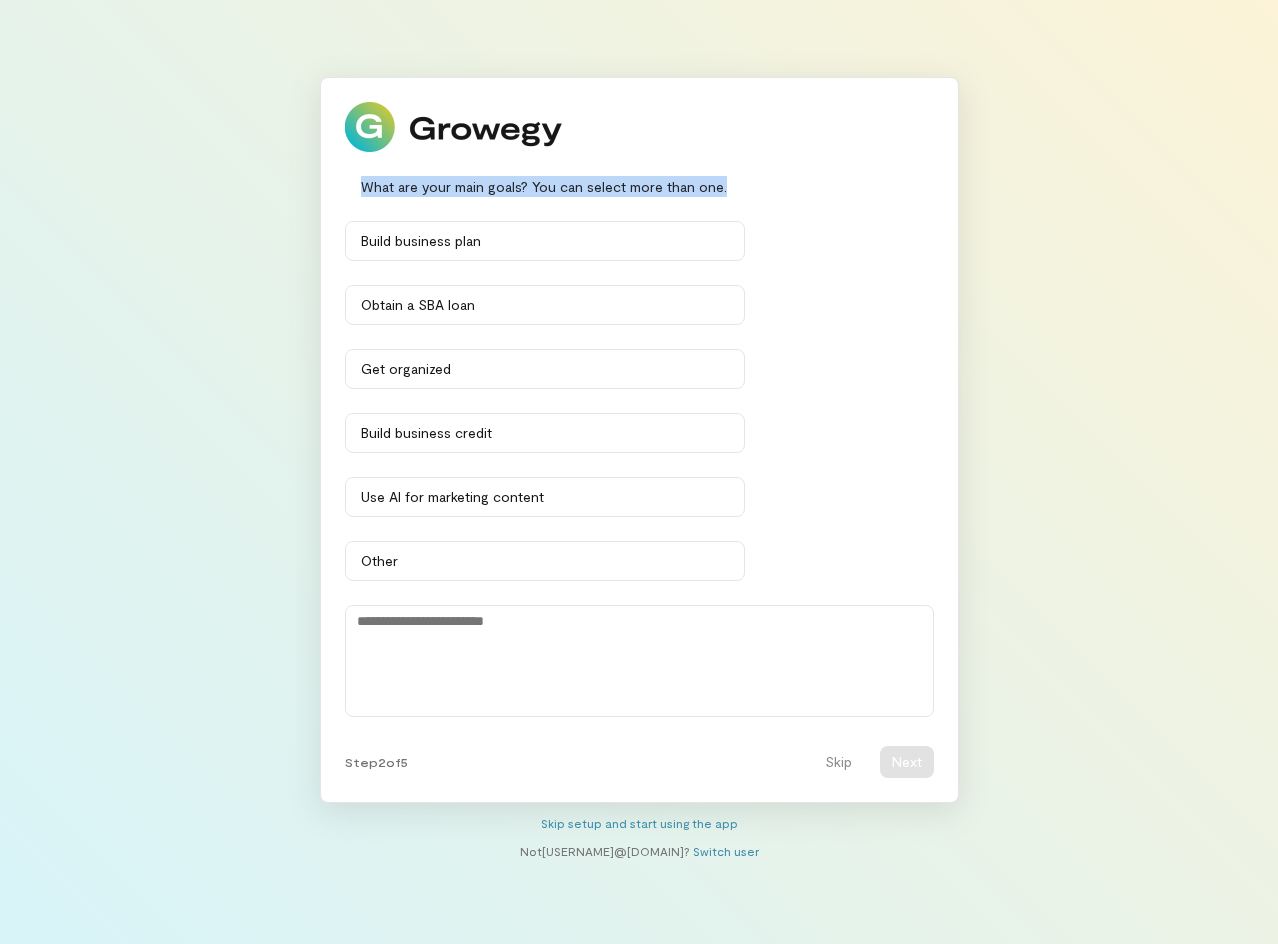 drag, startPoint x: 728, startPoint y: 195, endPoint x: 363, endPoint y: 200, distance: 365.03424 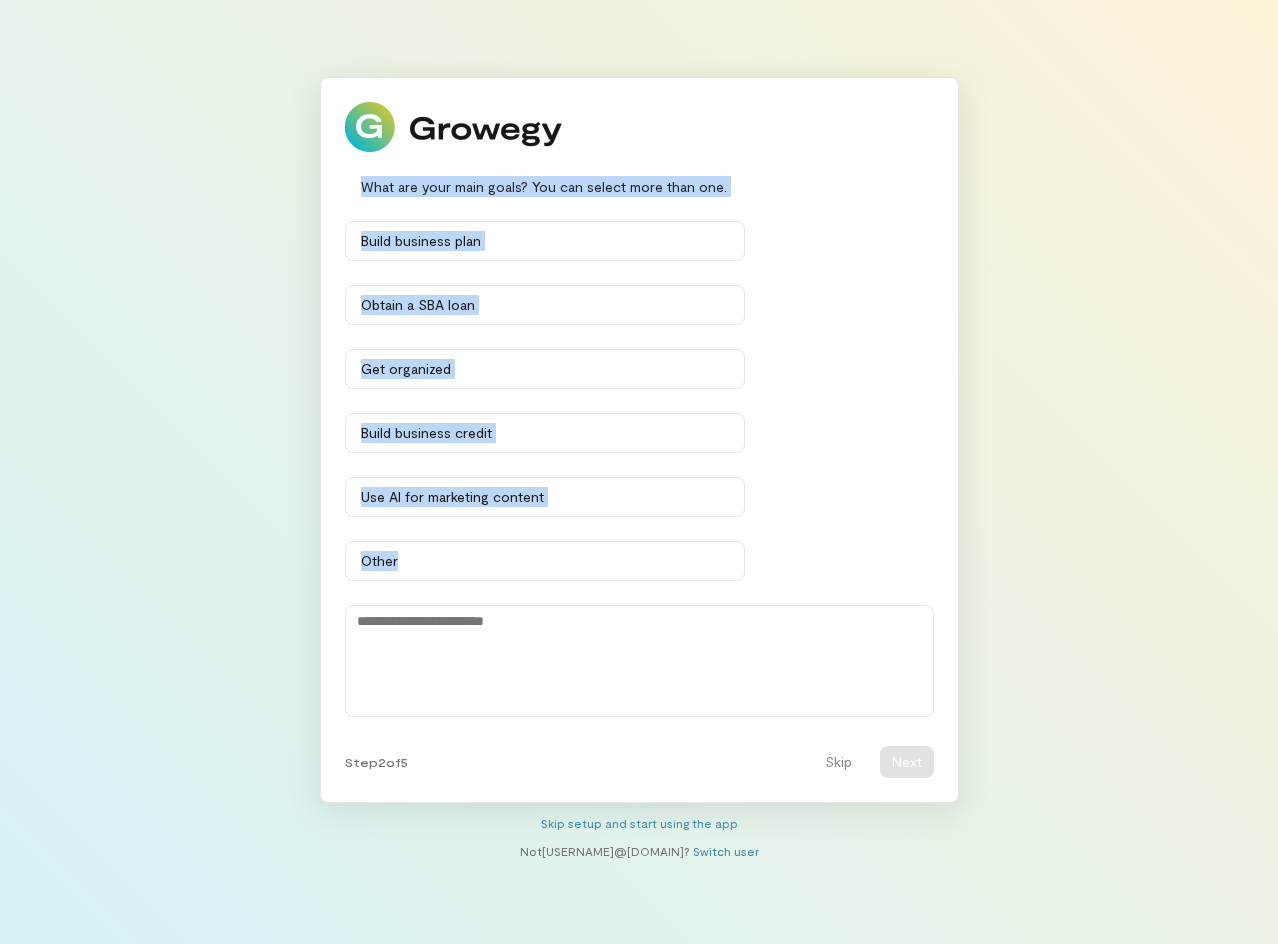 drag, startPoint x: 845, startPoint y: 585, endPoint x: 356, endPoint y: 197, distance: 624.2315 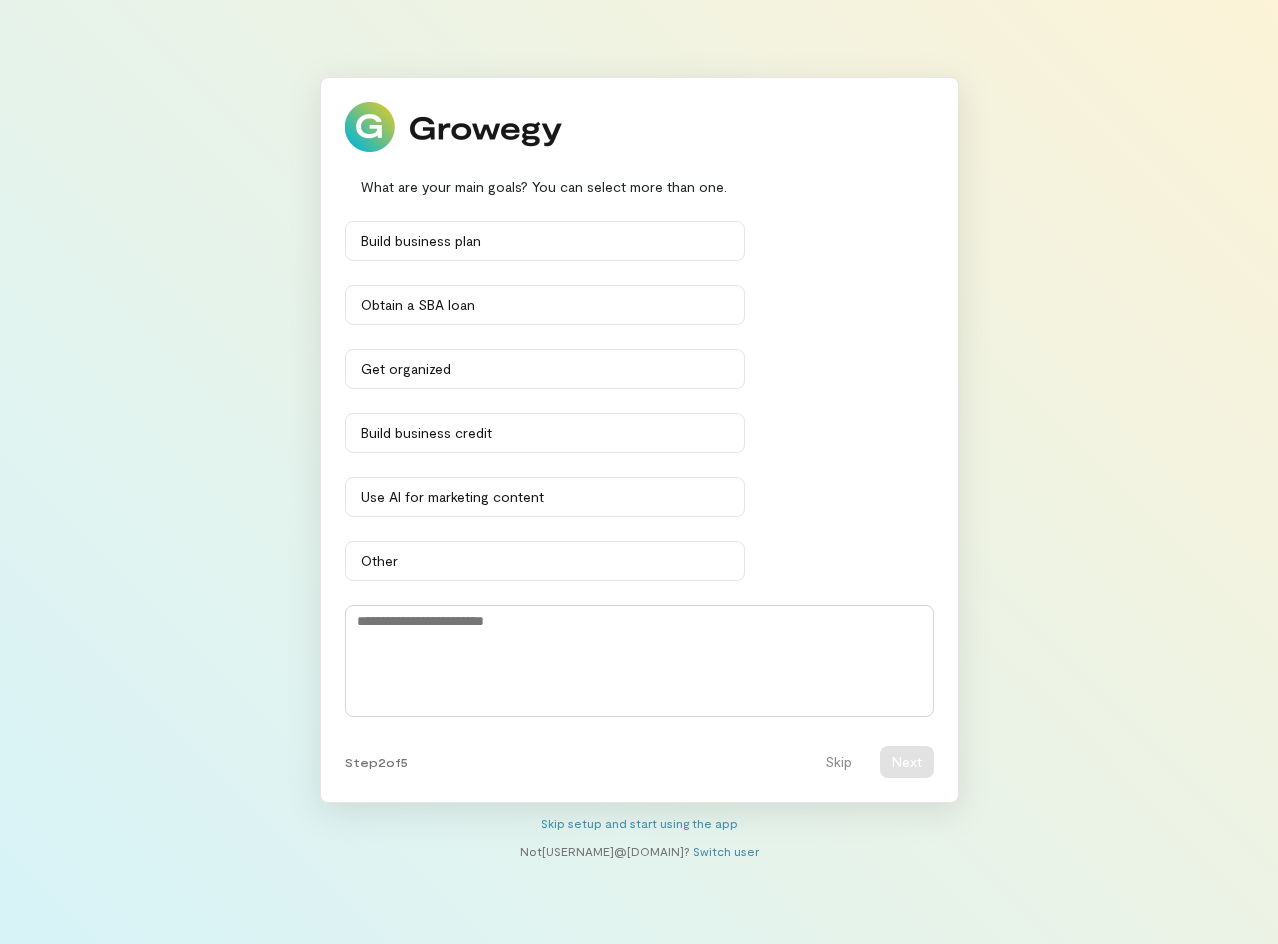 drag, startPoint x: 897, startPoint y: 700, endPoint x: 337, endPoint y: 573, distance: 574.22034 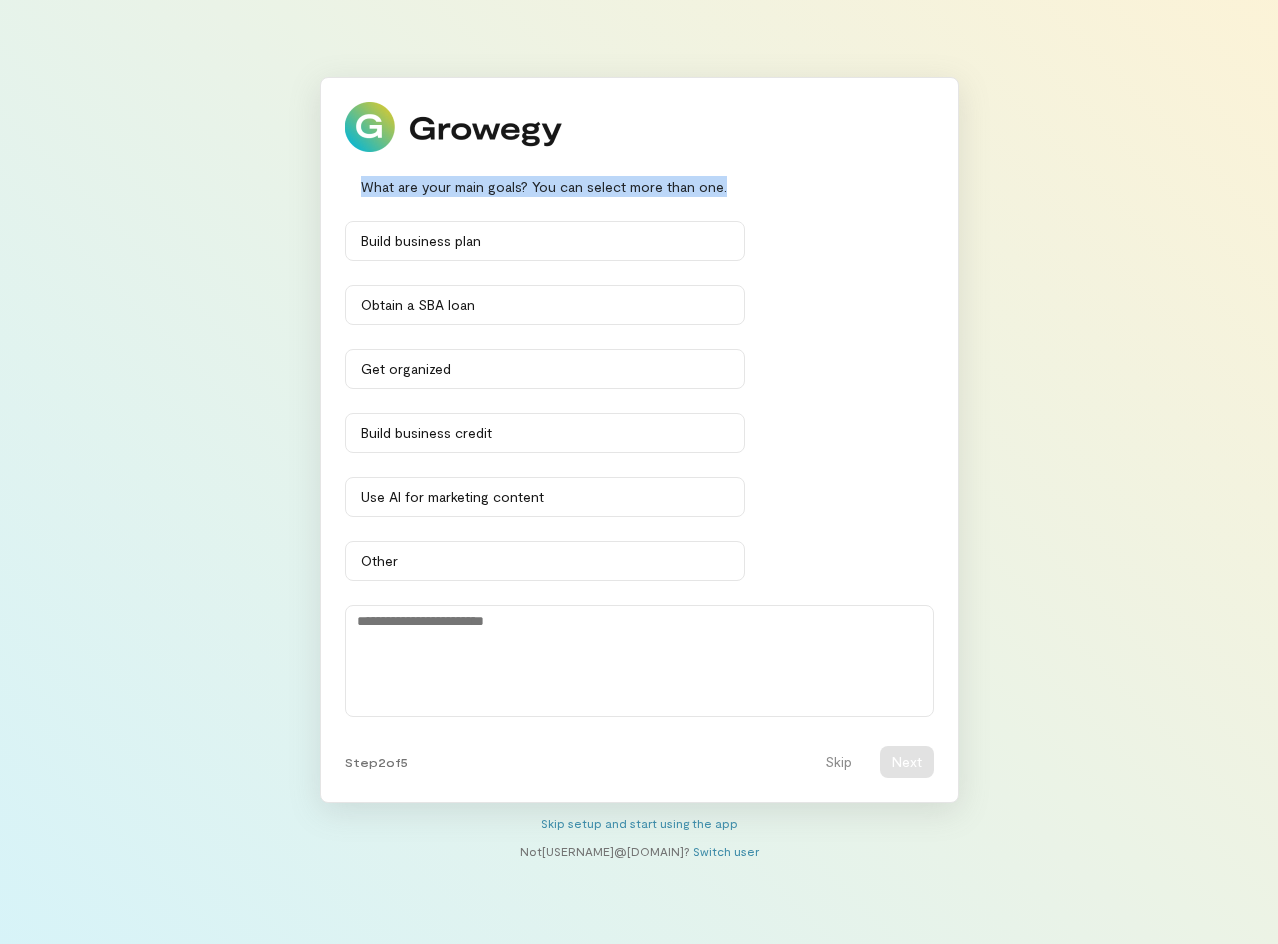 drag, startPoint x: 752, startPoint y: 185, endPoint x: 341, endPoint y: 178, distance: 411.0596 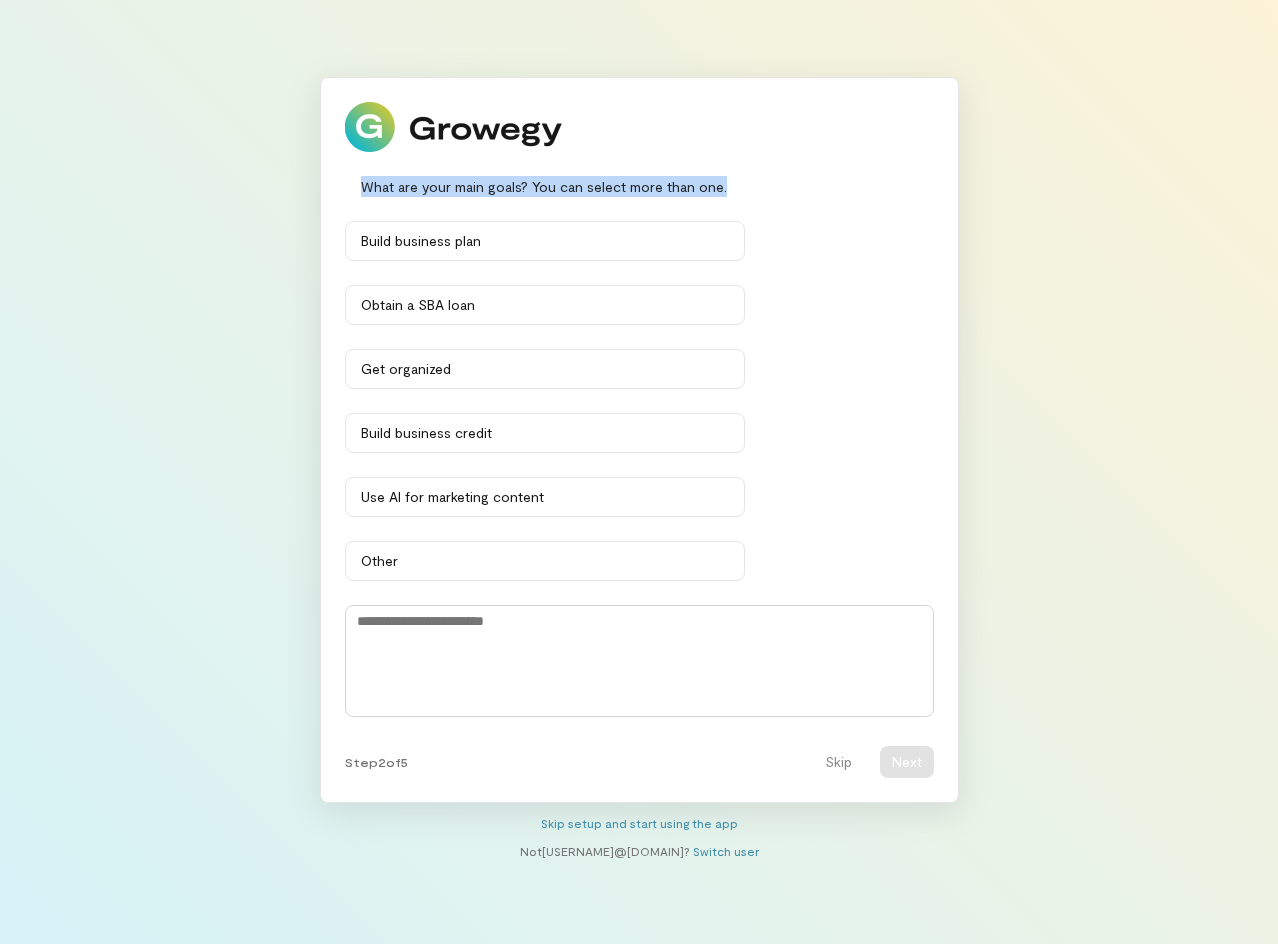 click at bounding box center (639, 661) 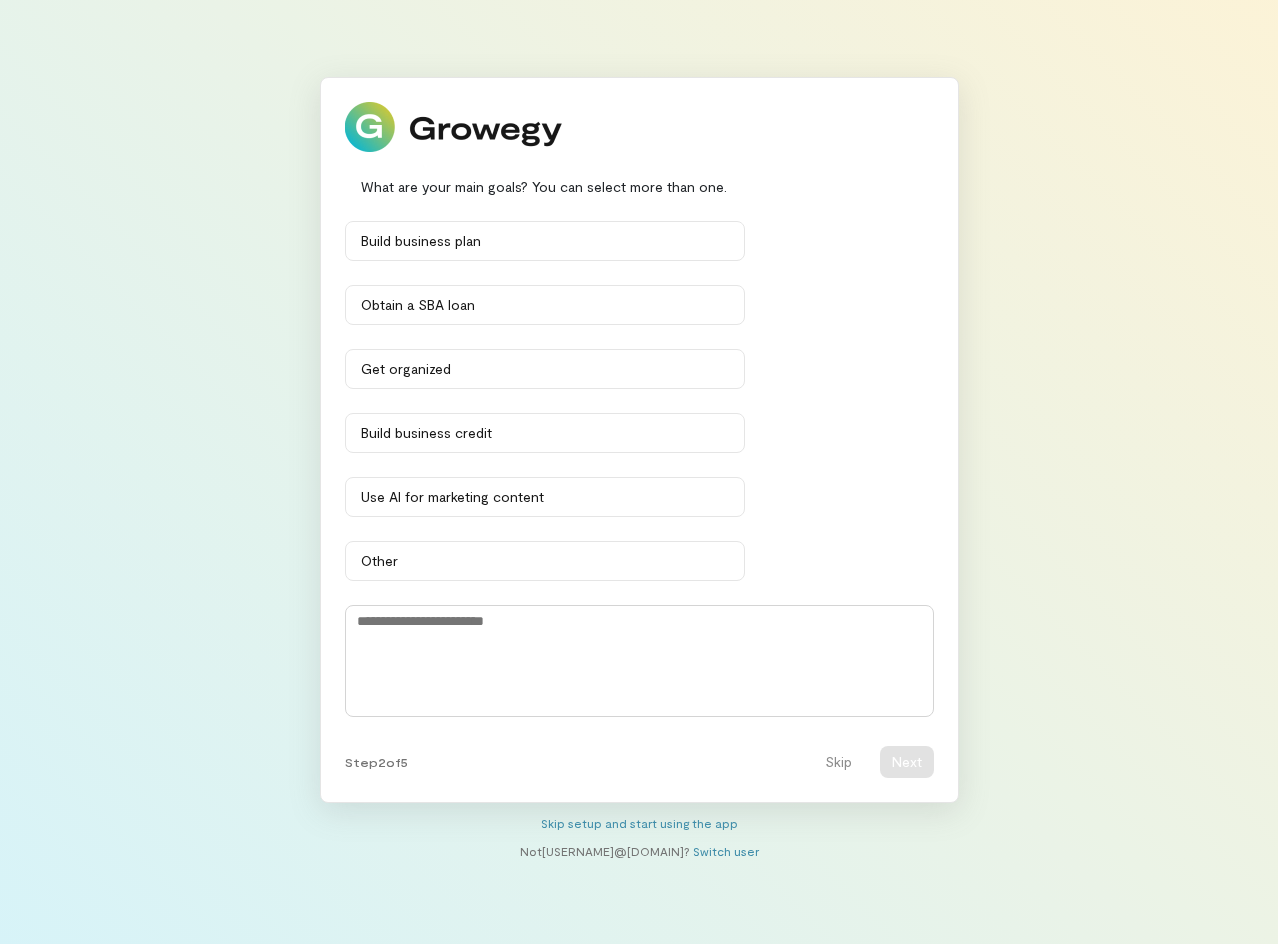paste on "**********" 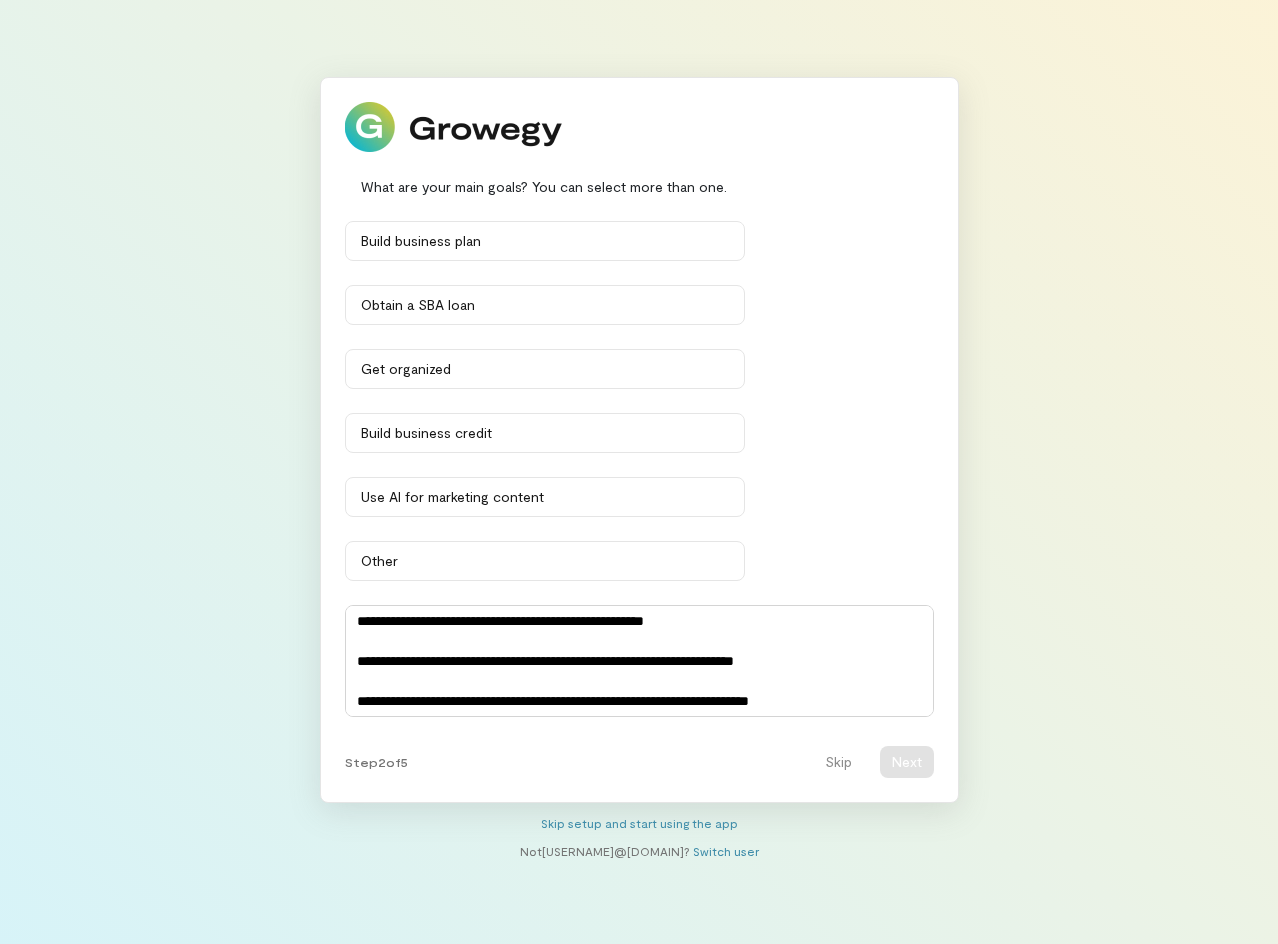 scroll, scrollTop: 120, scrollLeft: 0, axis: vertical 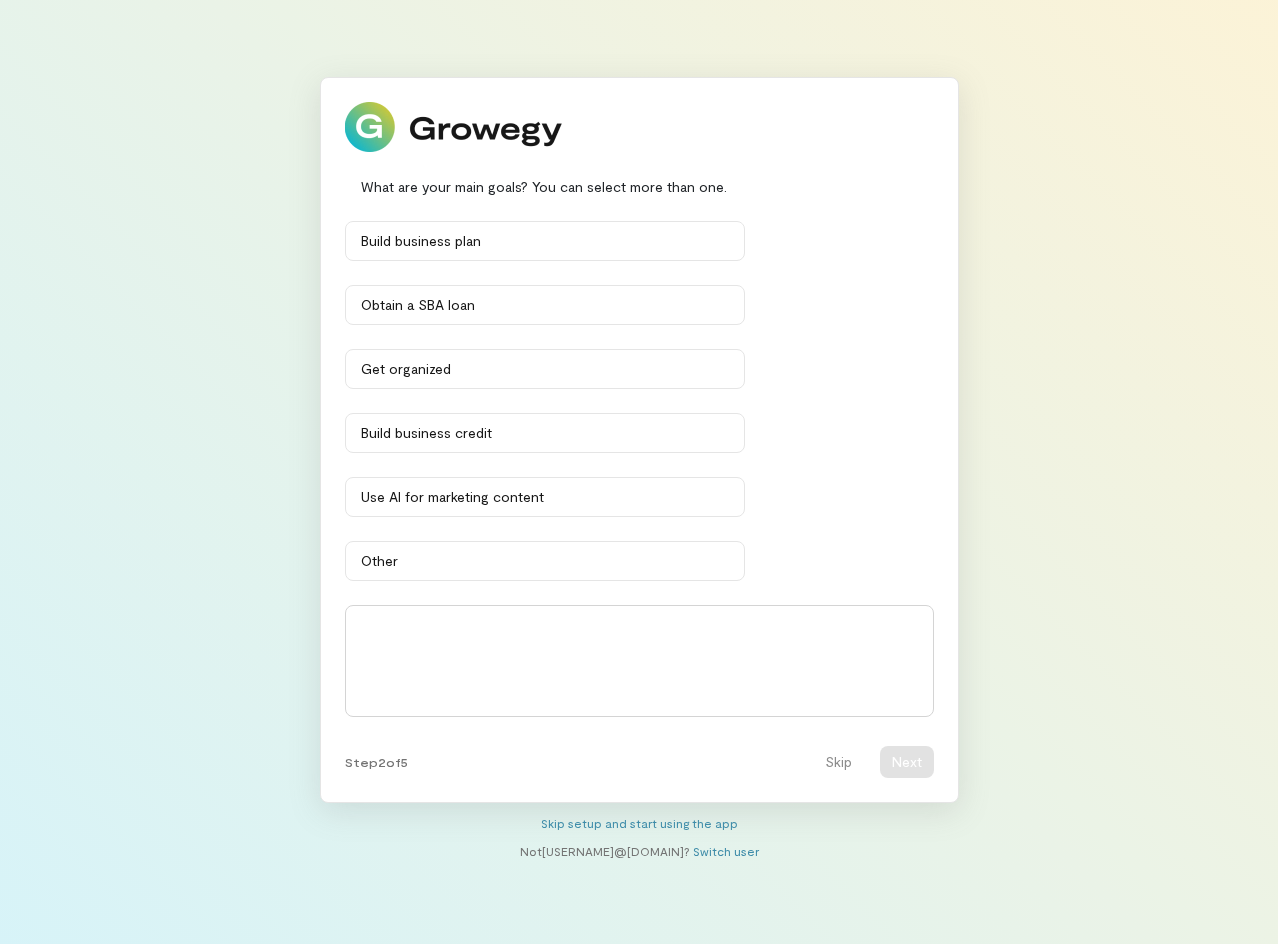 drag, startPoint x: 365, startPoint y: 617, endPoint x: 352, endPoint y: 622, distance: 13.928389 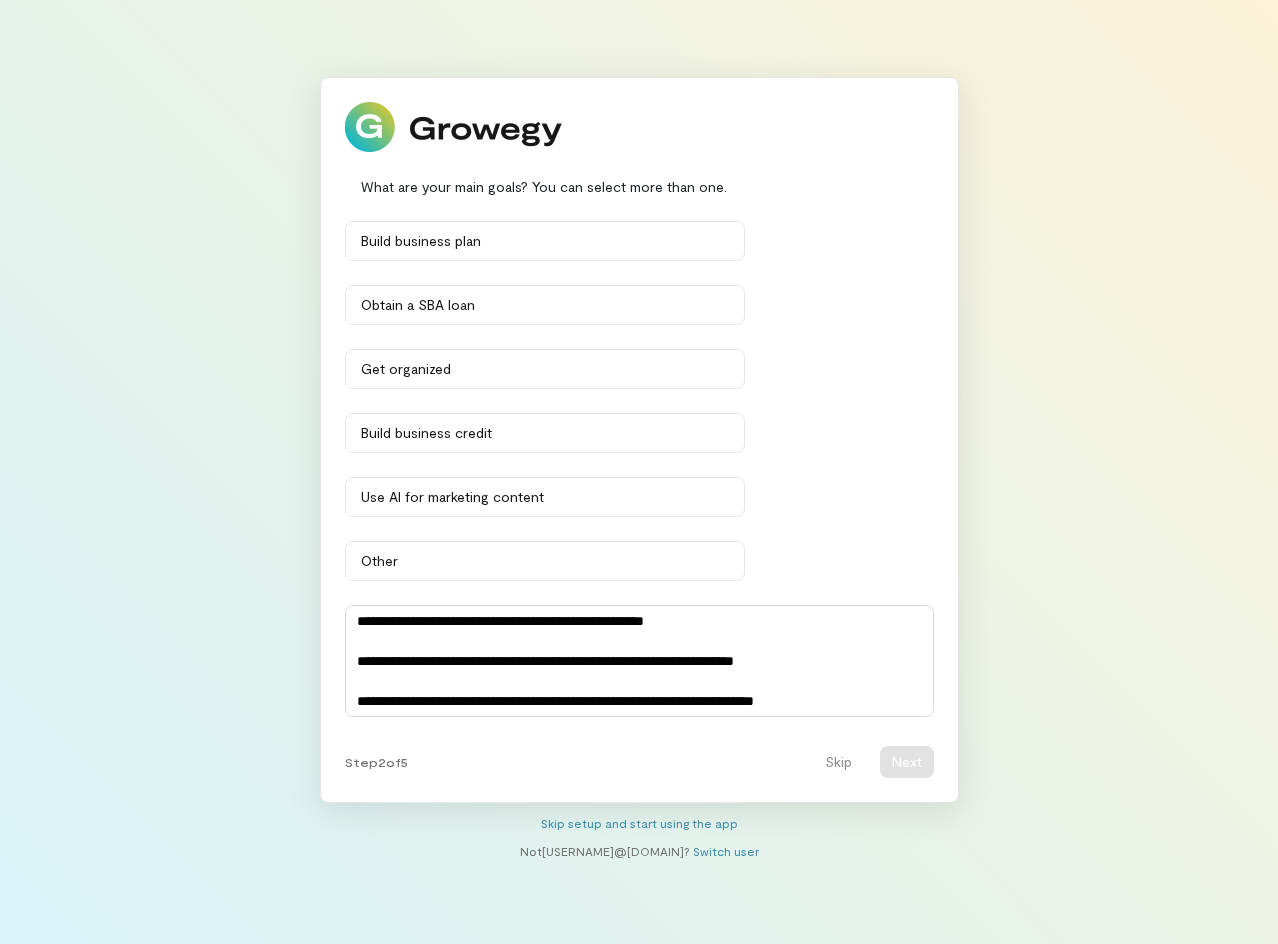 scroll, scrollTop: 140, scrollLeft: 0, axis: vertical 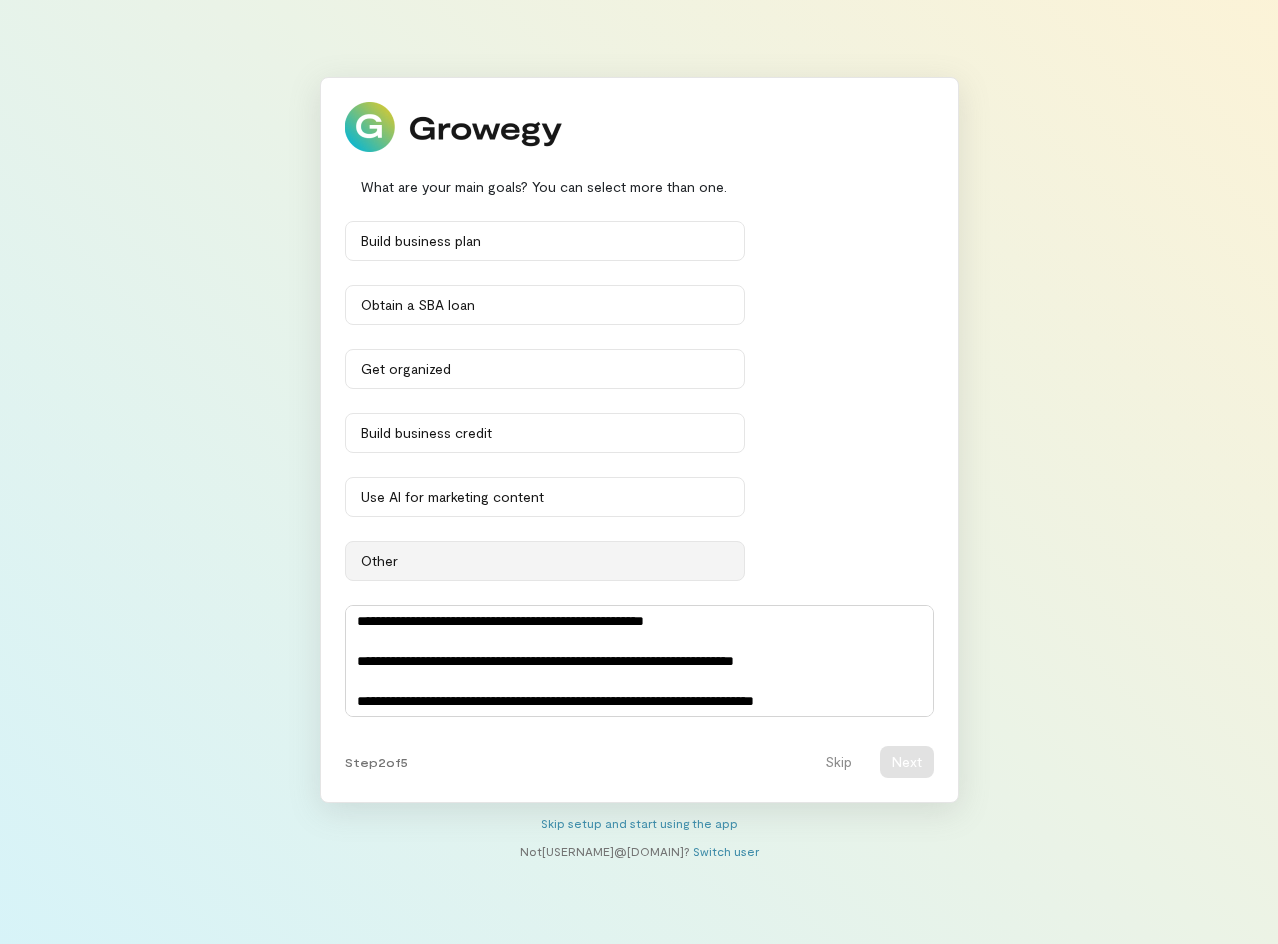 type on "**********" 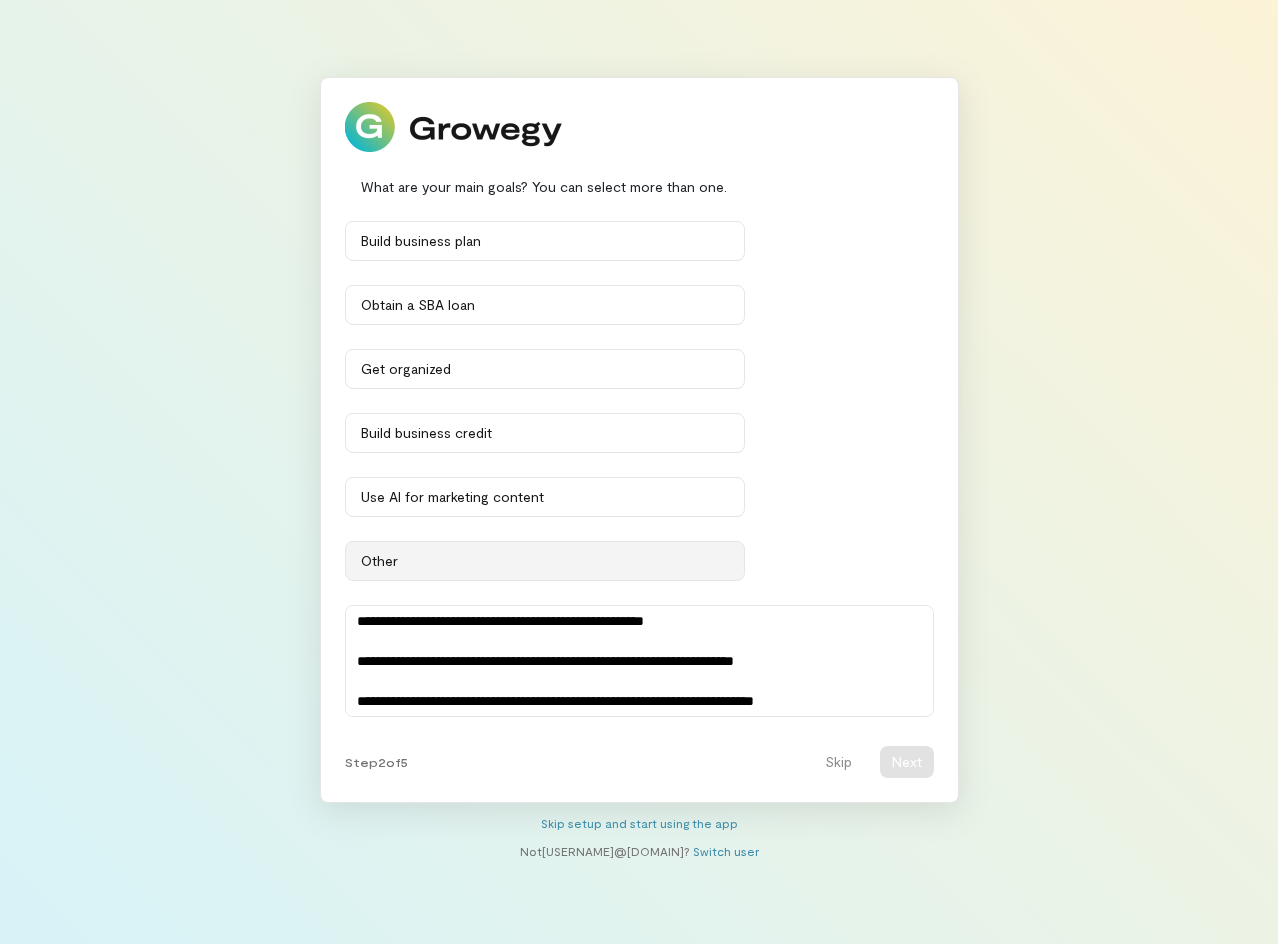 click on "Other" at bounding box center (545, 561) 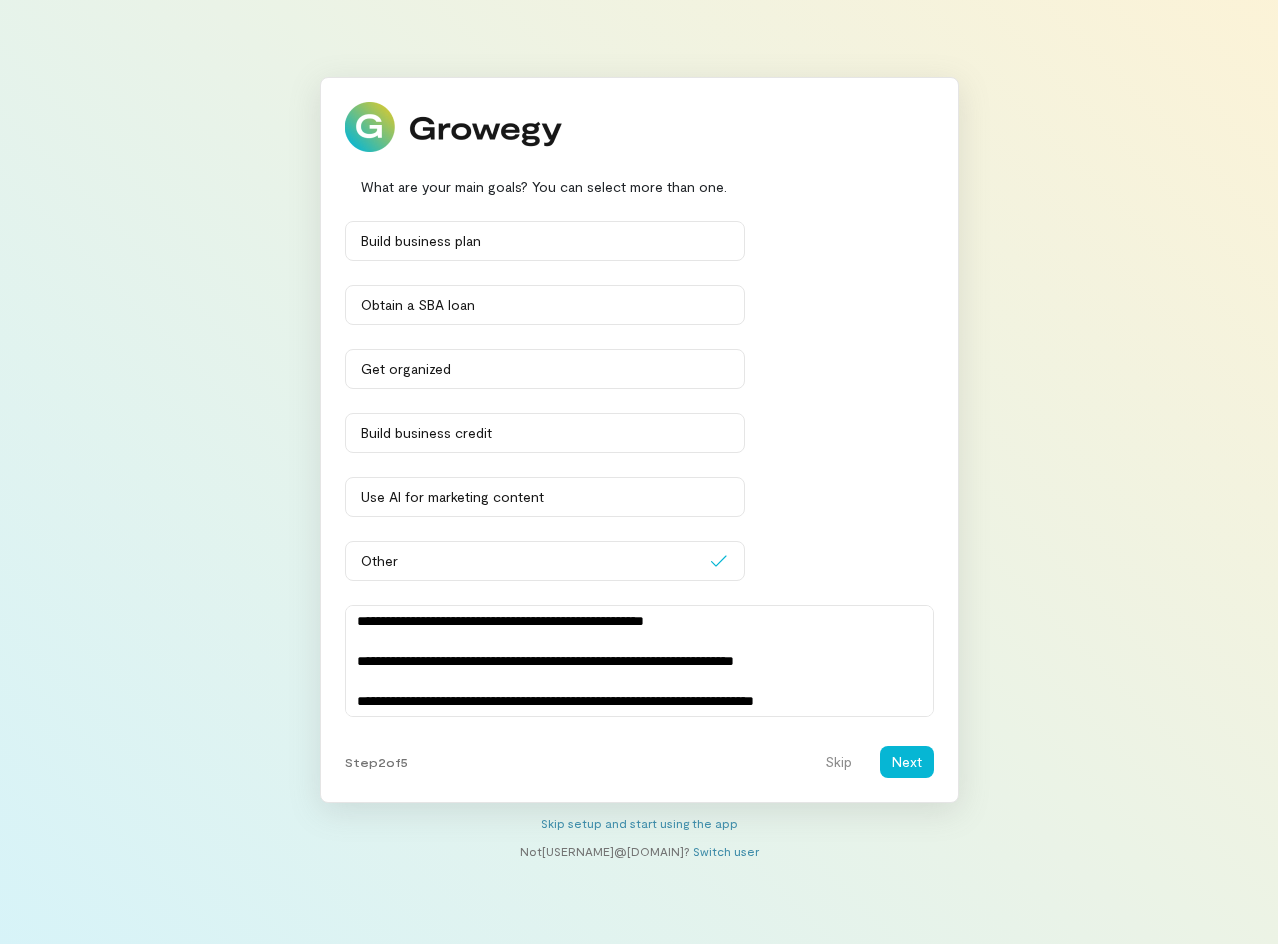 click on "Step  2  of  5 Skip Next" at bounding box center (639, 762) 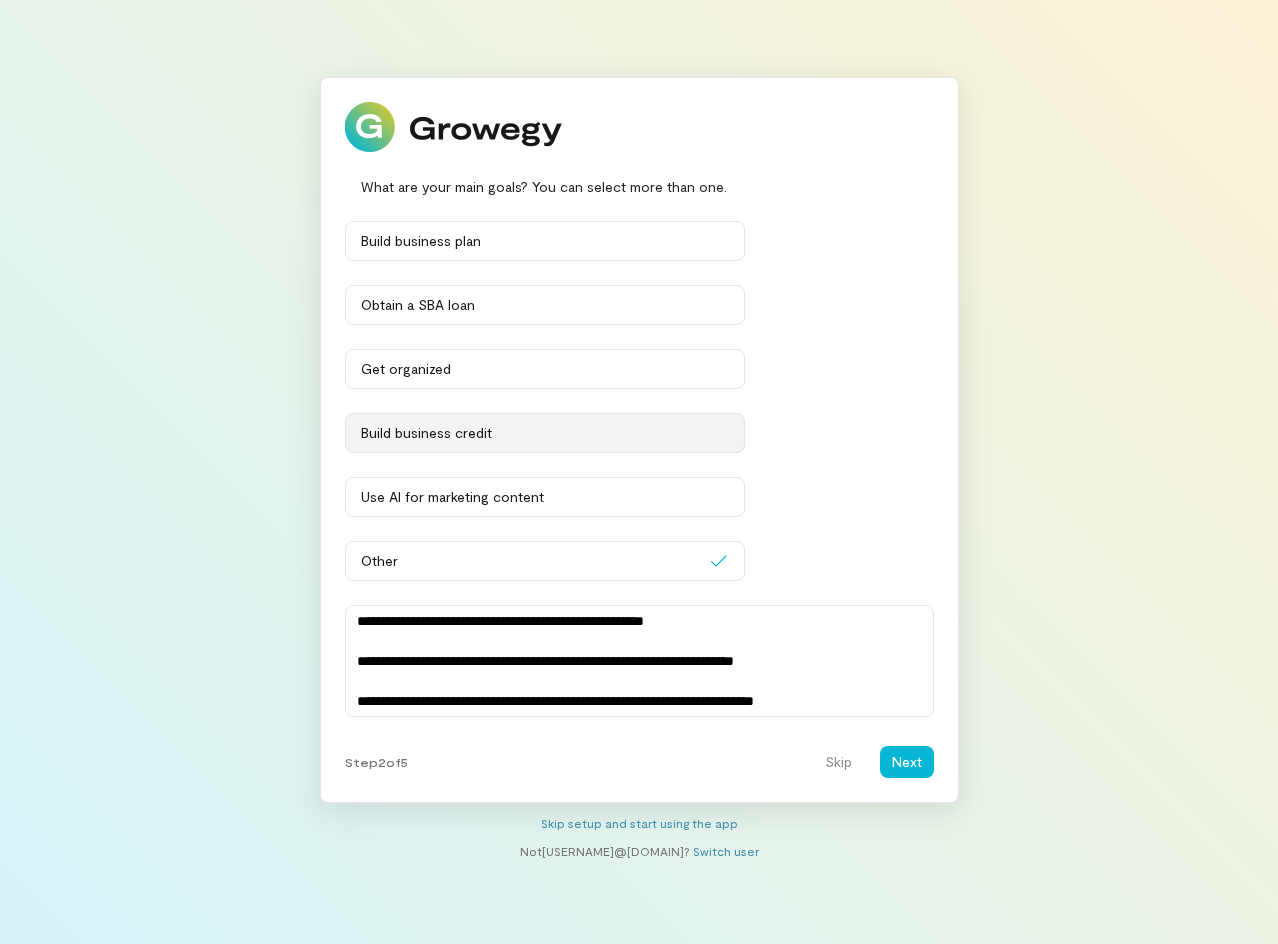 click on "Build business credit" at bounding box center (545, 241) 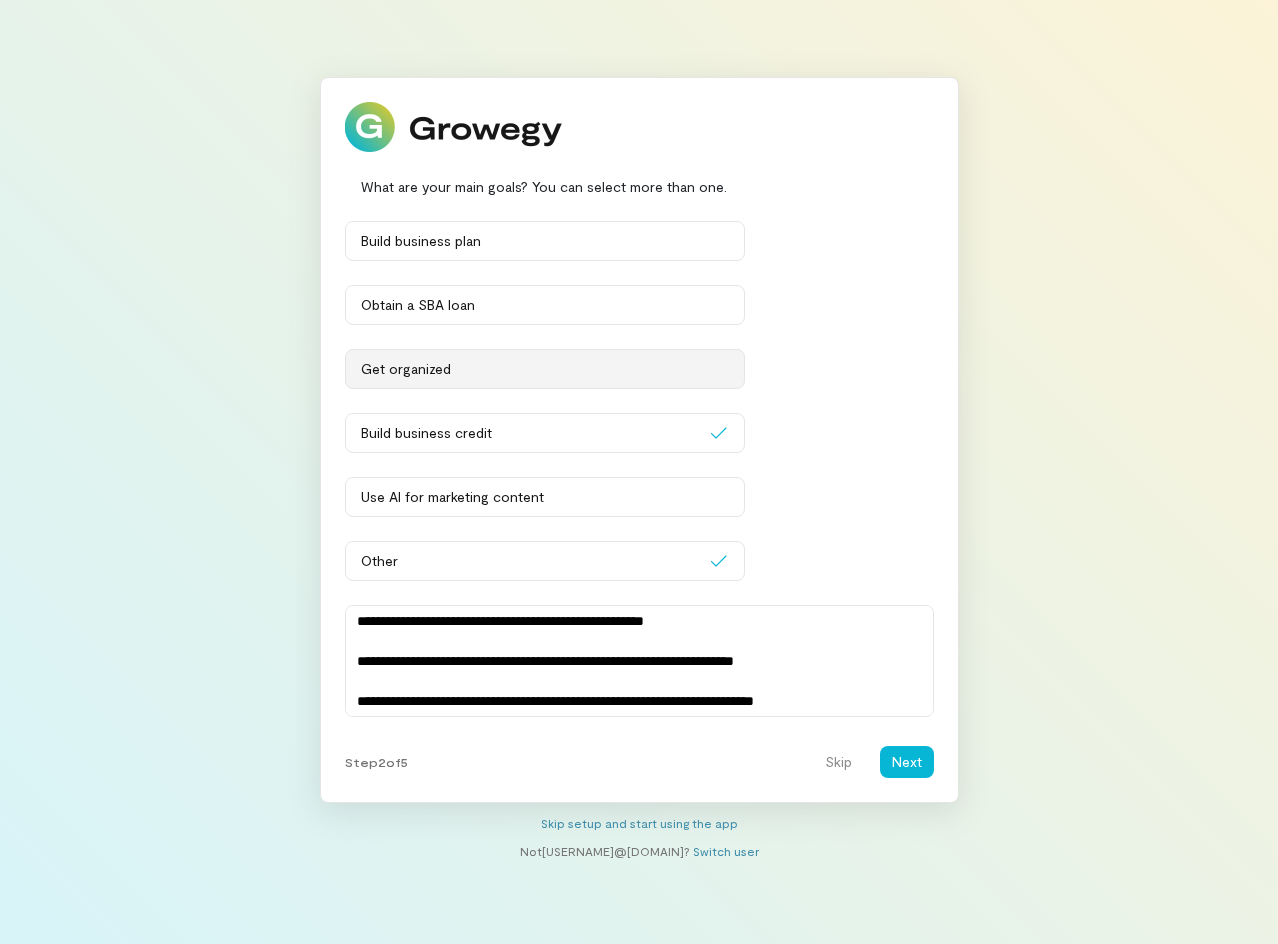 click on "Get organized" at bounding box center (545, 241) 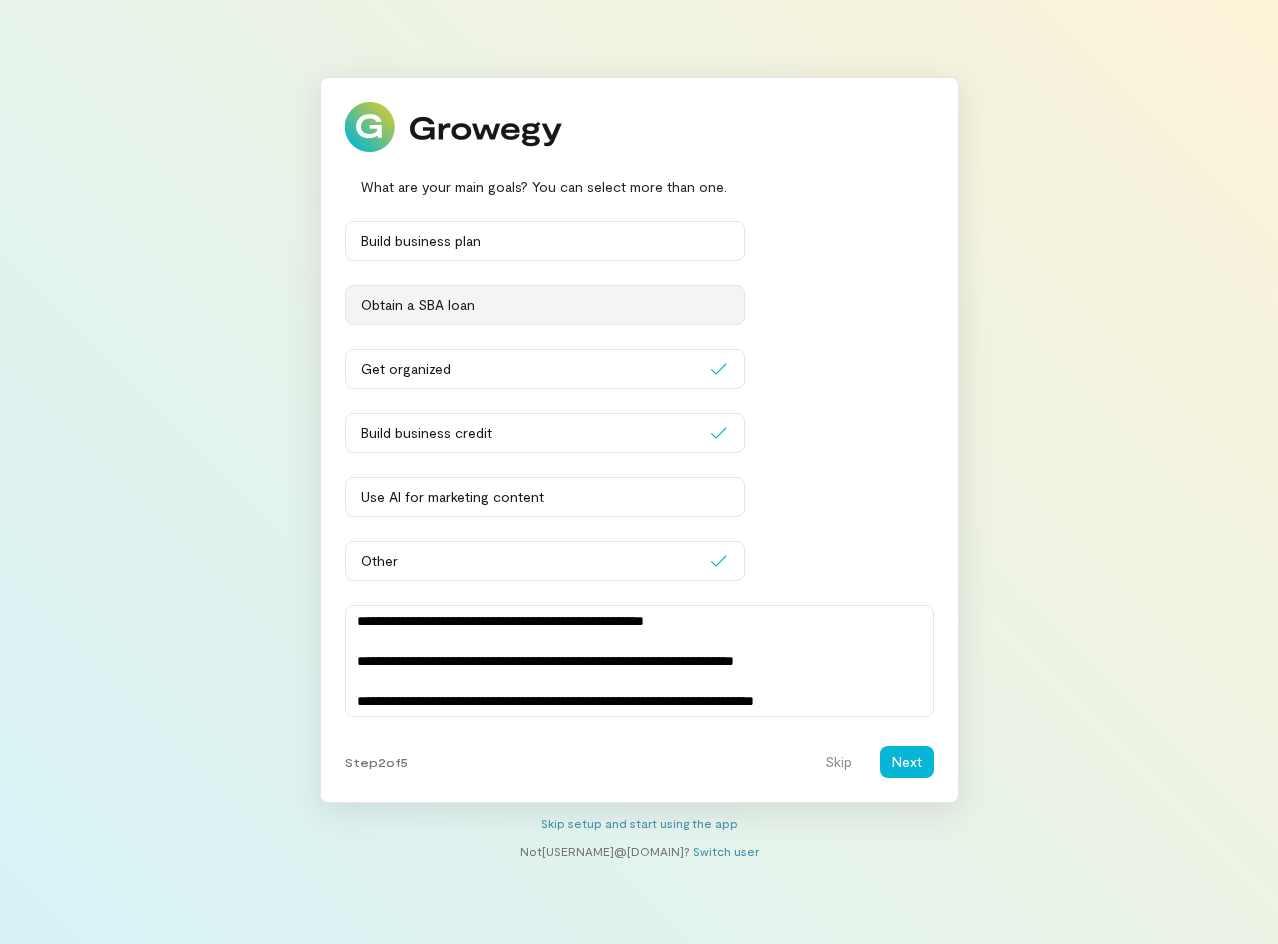 click on "Obtain a SBA loan" at bounding box center [545, 305] 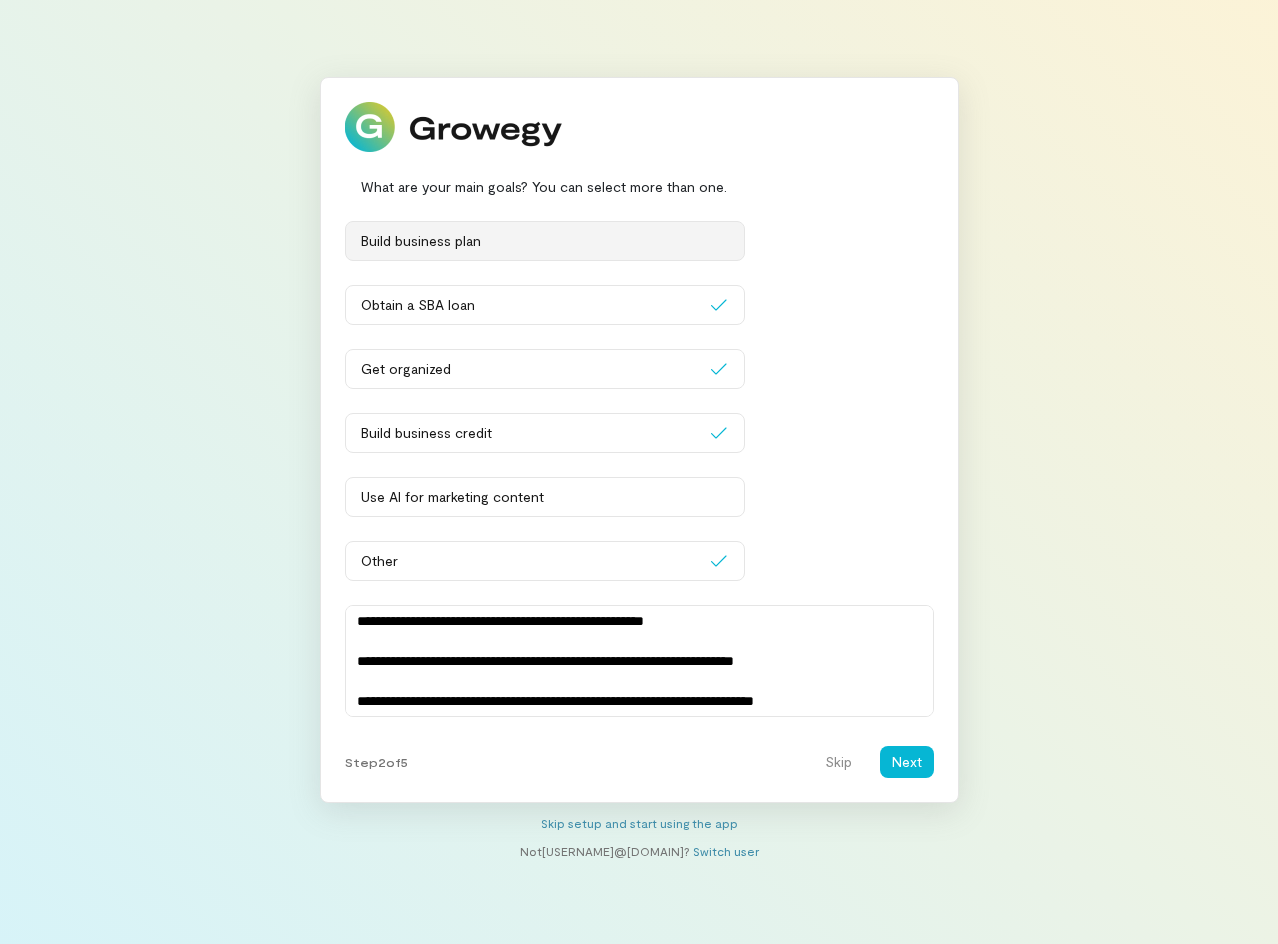 click on "Build business plan" at bounding box center [545, 241] 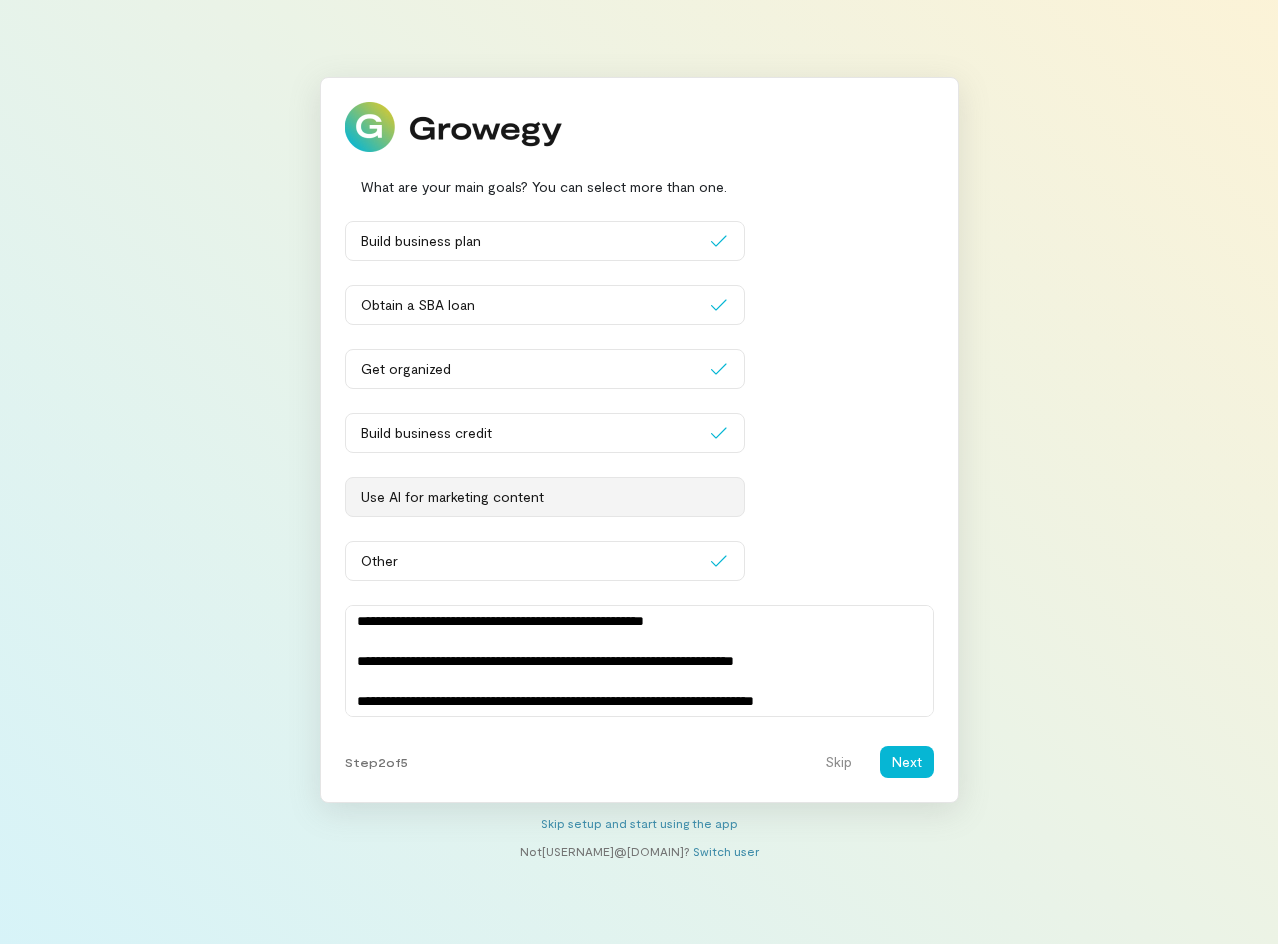 click on "Use AI for marketing content" at bounding box center (535, 241) 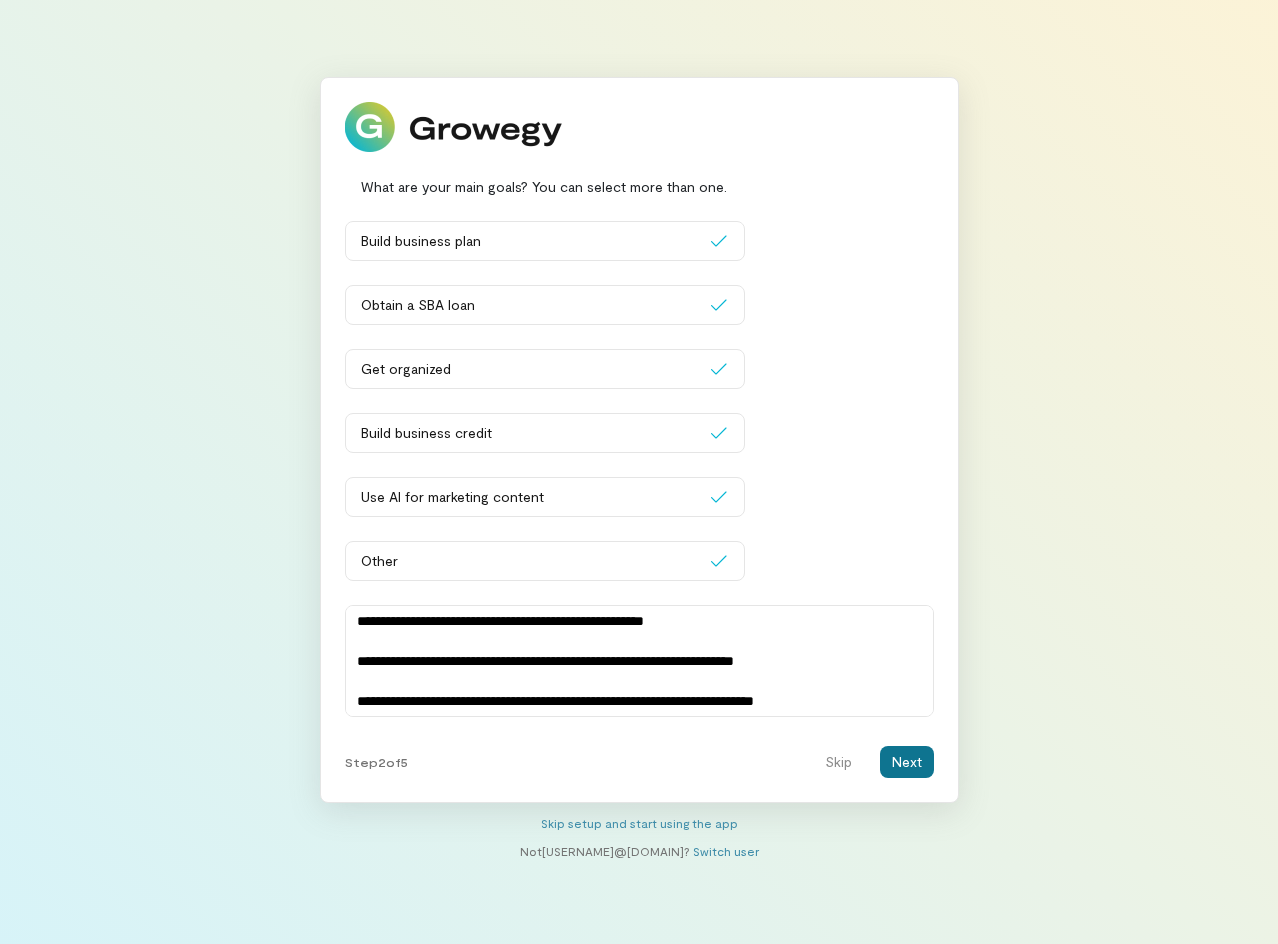 click on "Next" at bounding box center (907, 762) 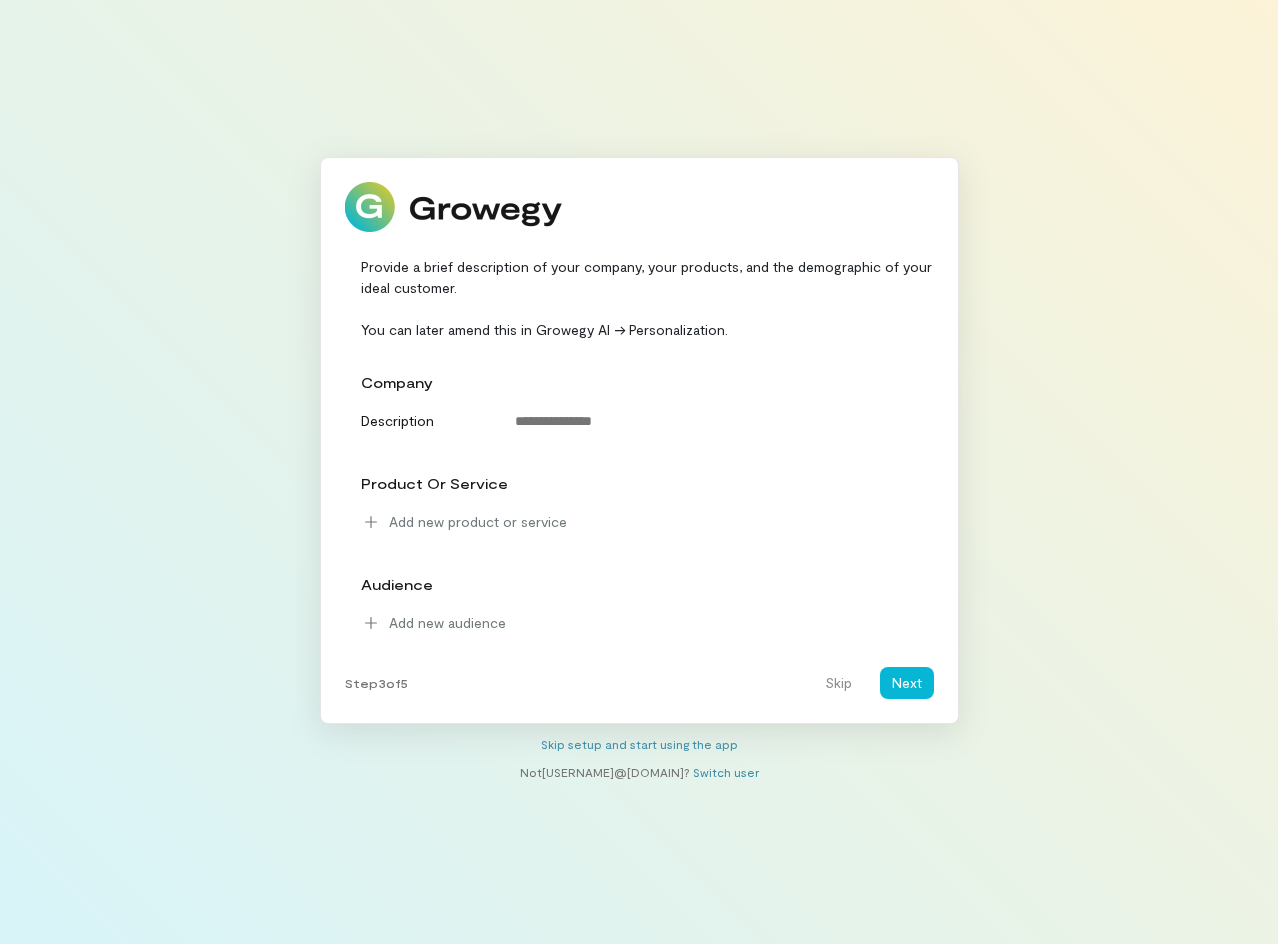 click on "company" at bounding box center [641, 382] 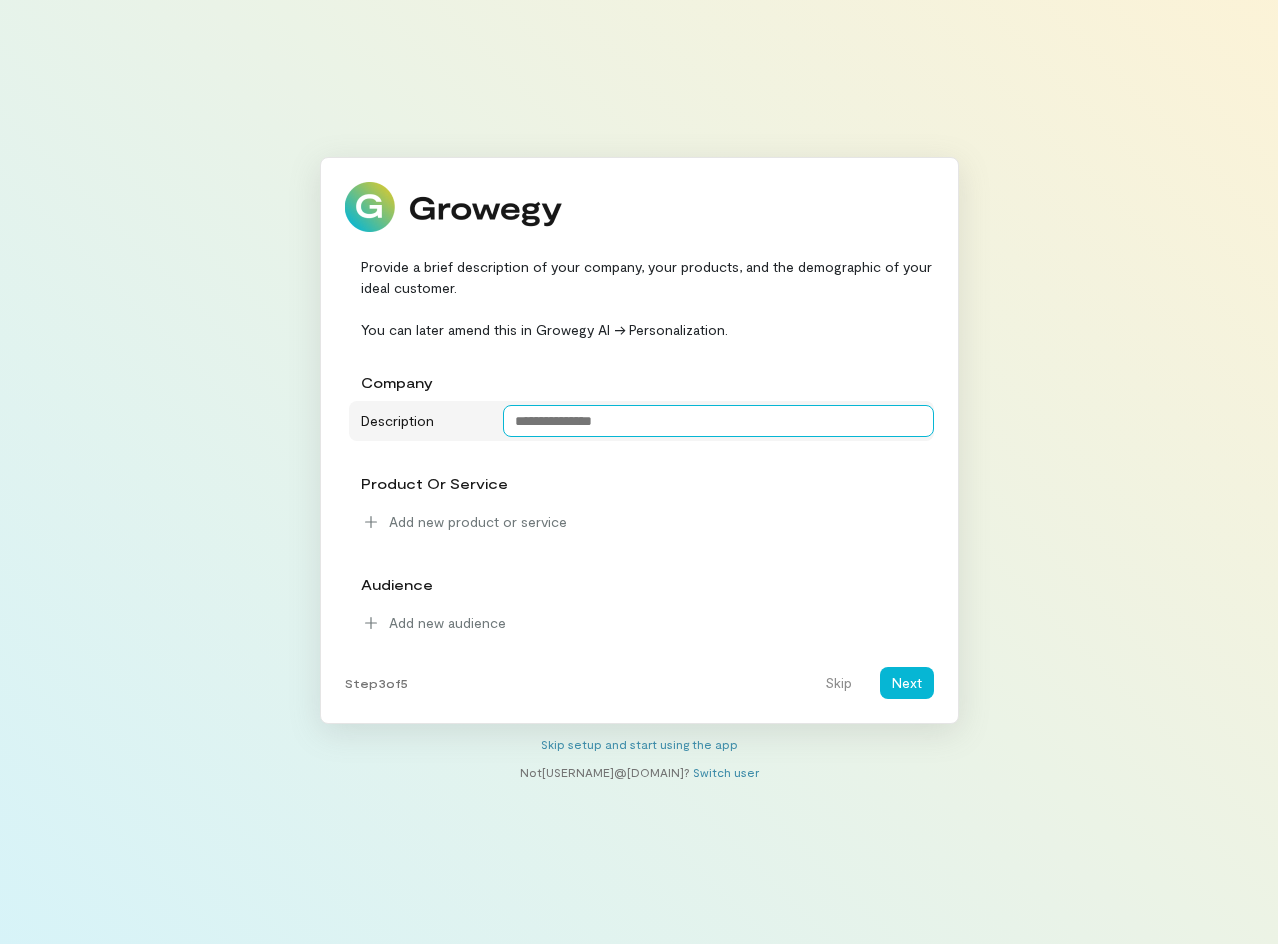 click on "Description" at bounding box center (641, 421) 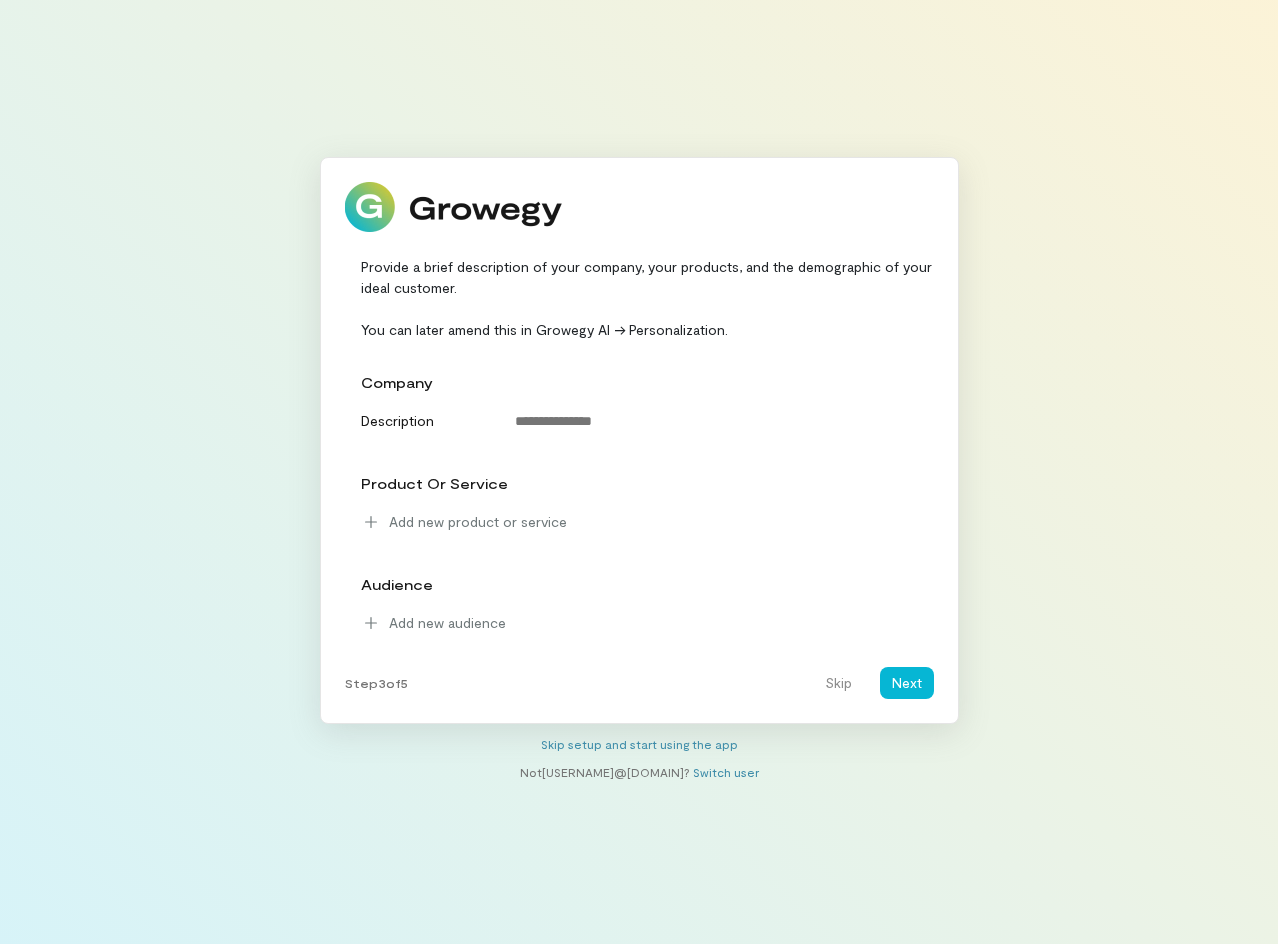 click on "product or service" at bounding box center (641, 382) 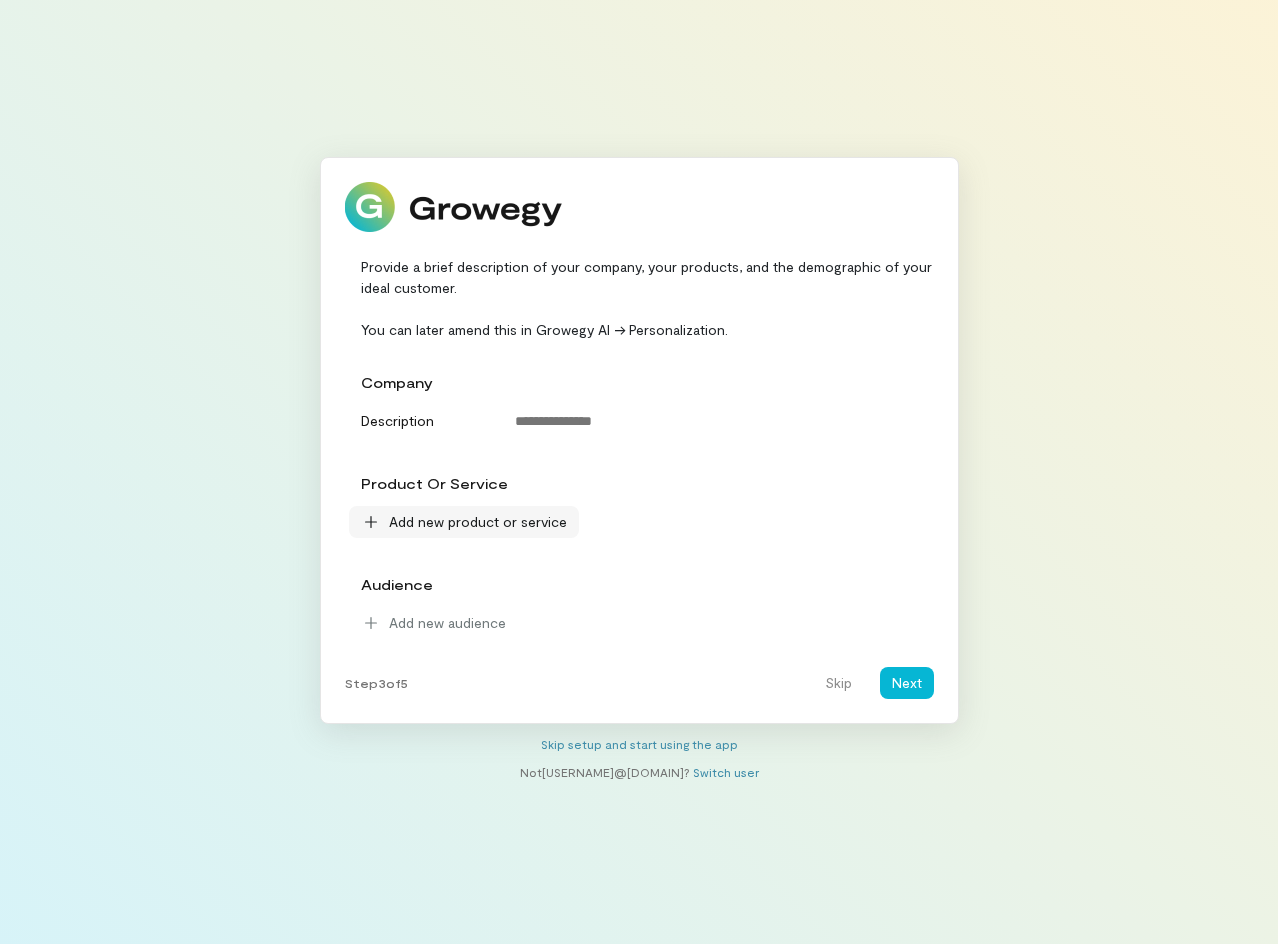 click on "Add new product or service" at bounding box center (464, 522) 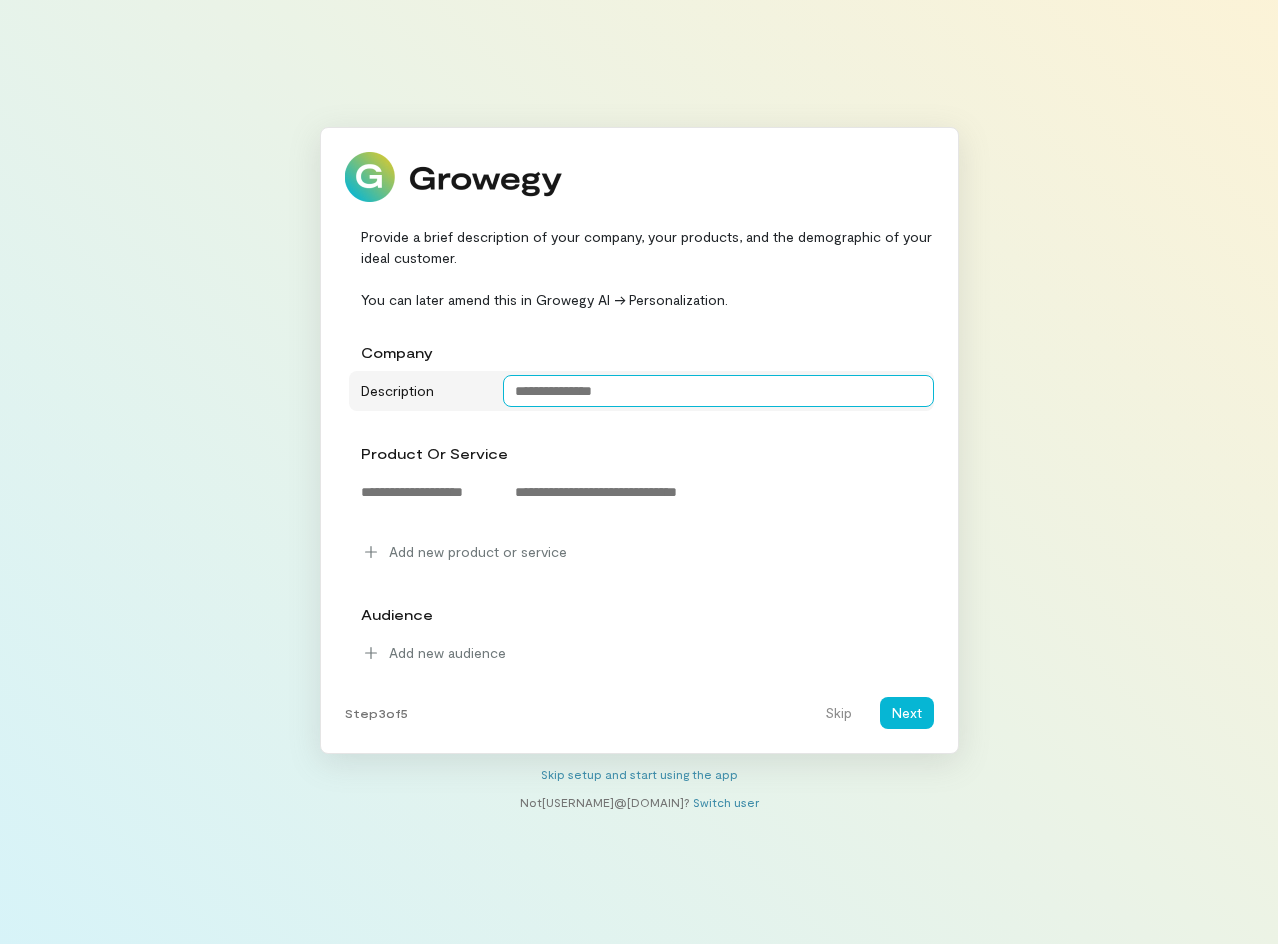 click at bounding box center [718, 391] 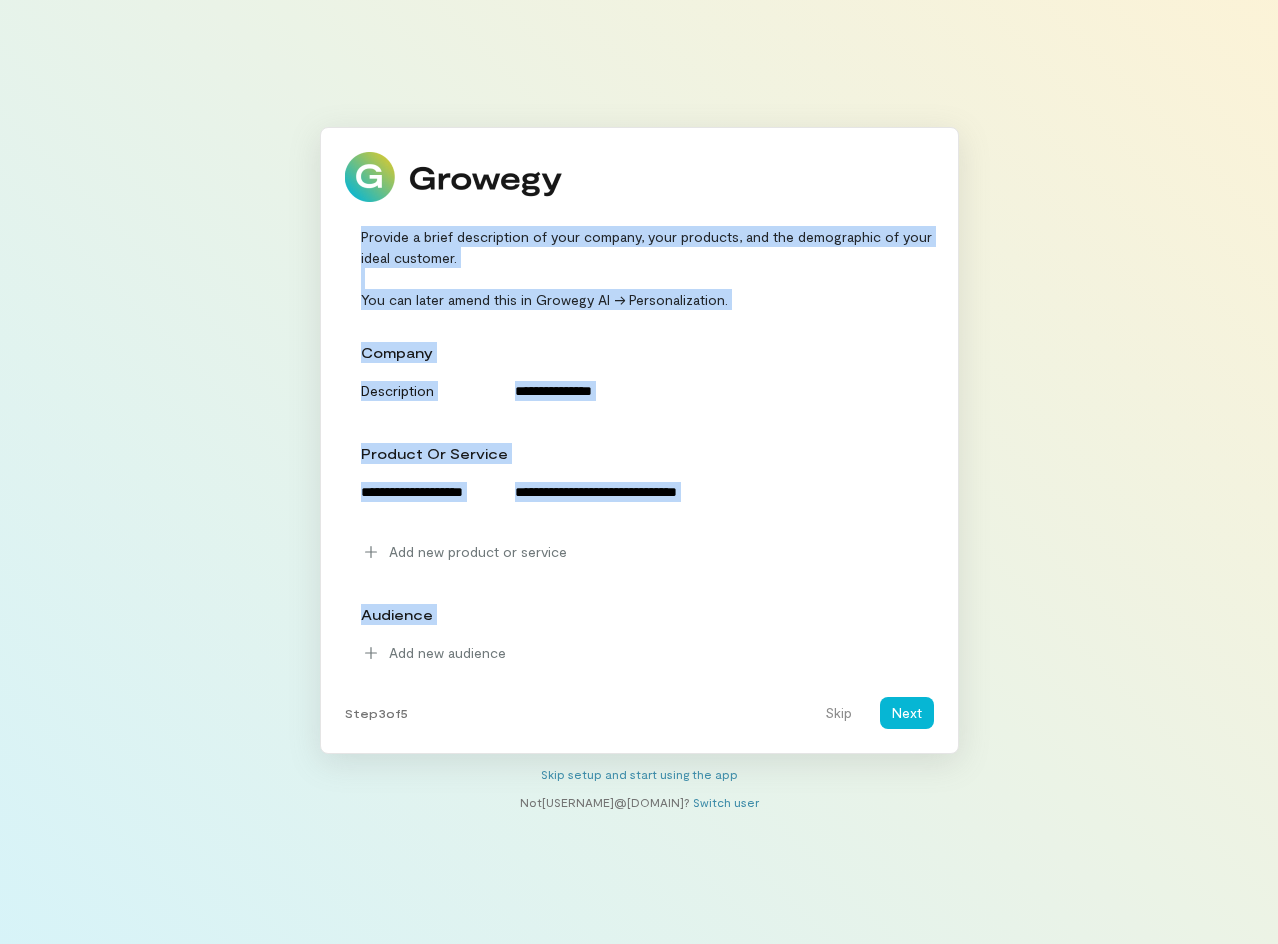 drag, startPoint x: 575, startPoint y: 678, endPoint x: 343, endPoint y: 237, distance: 498.30212 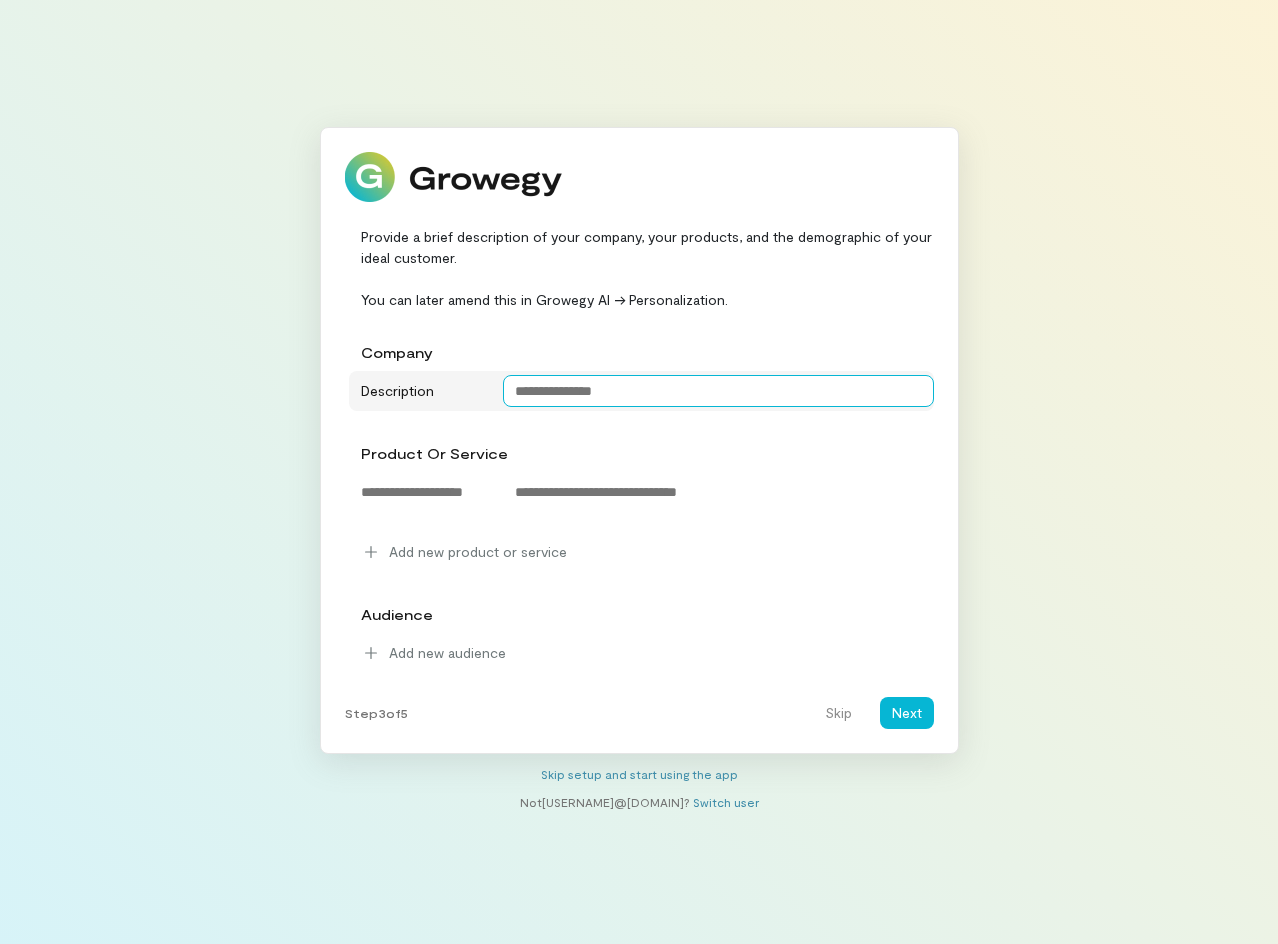 click at bounding box center (718, 391) 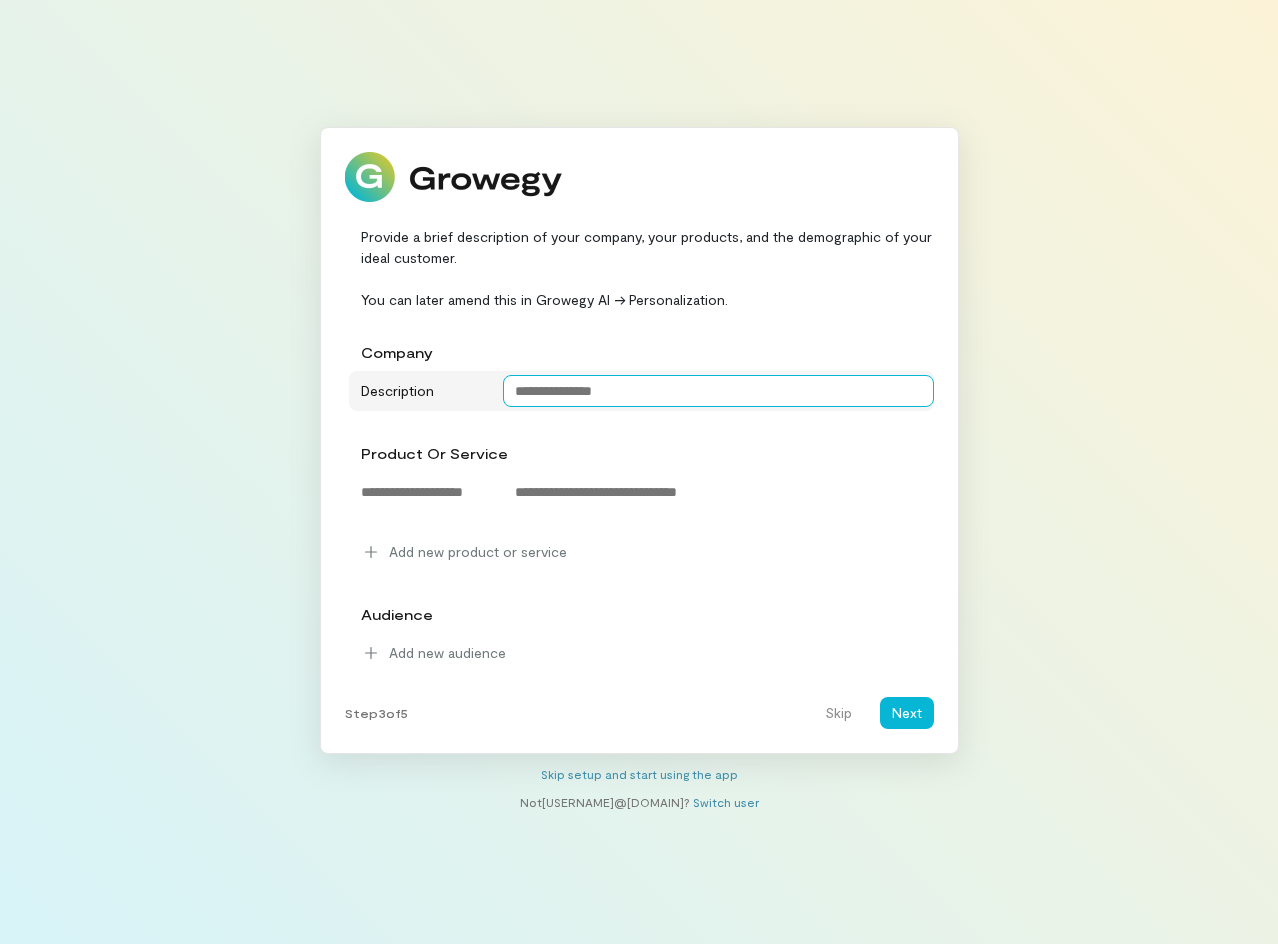 paste on "**********" 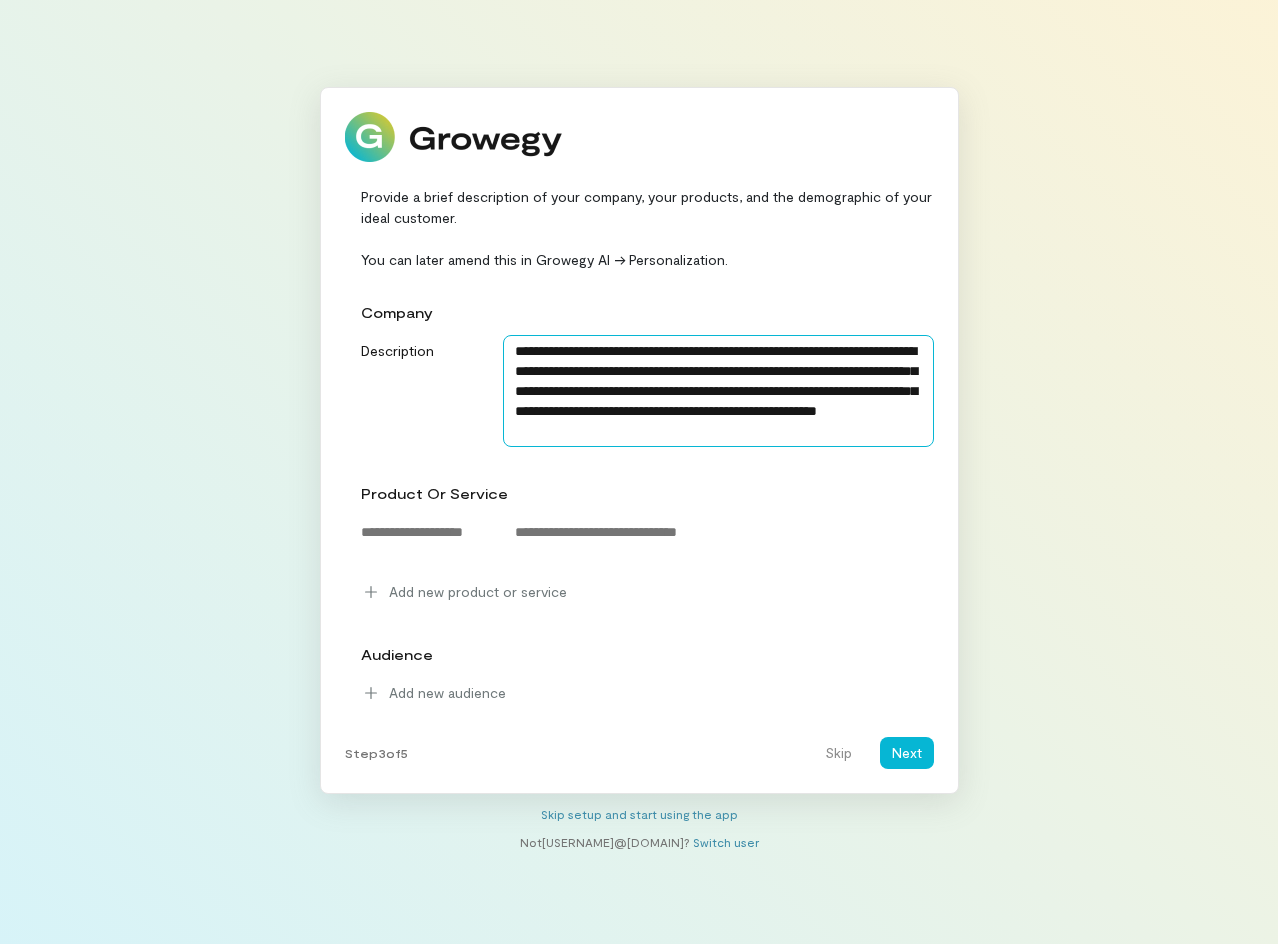 type on "**********" 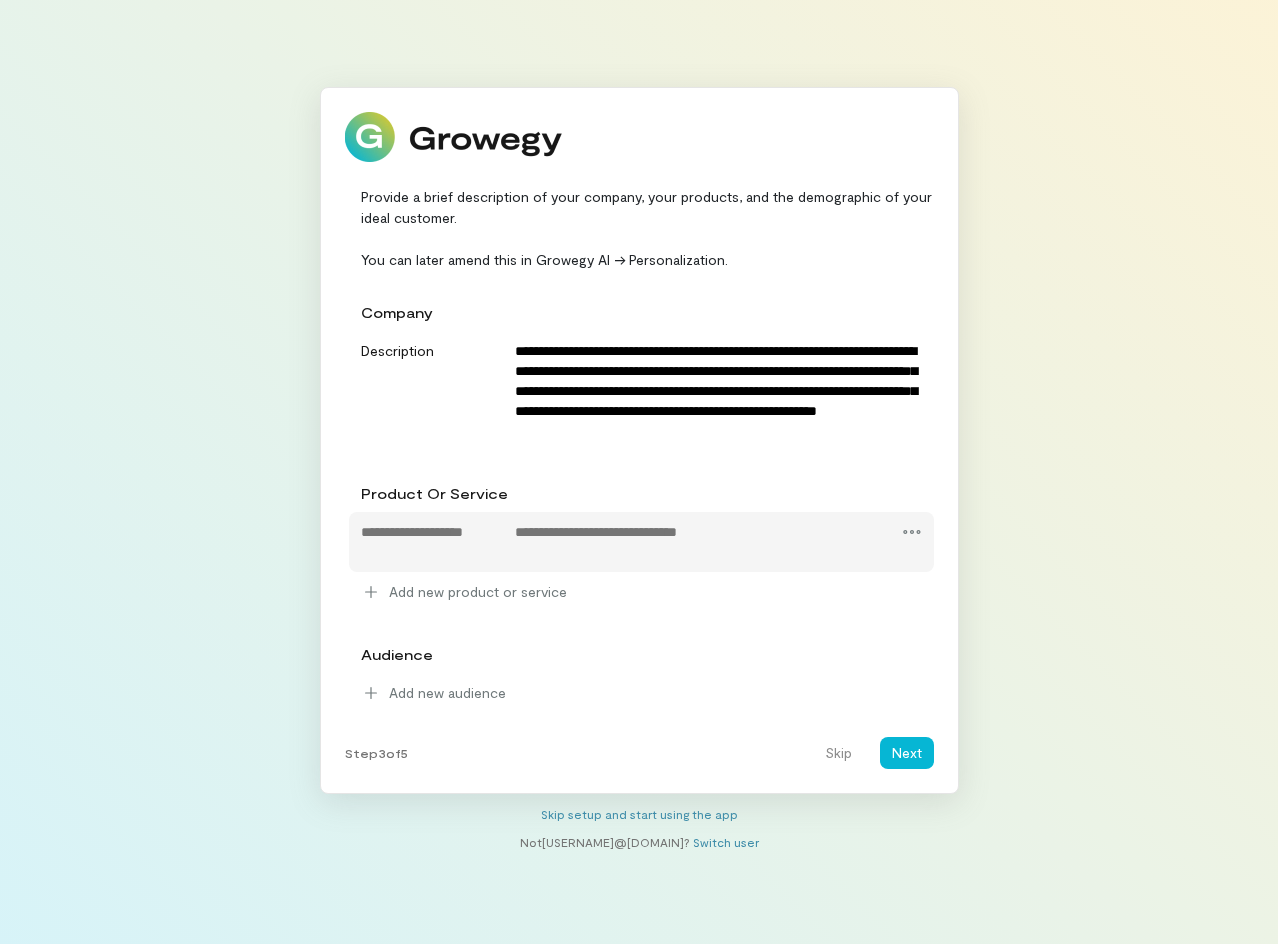 click at bounding box center [641, 542] 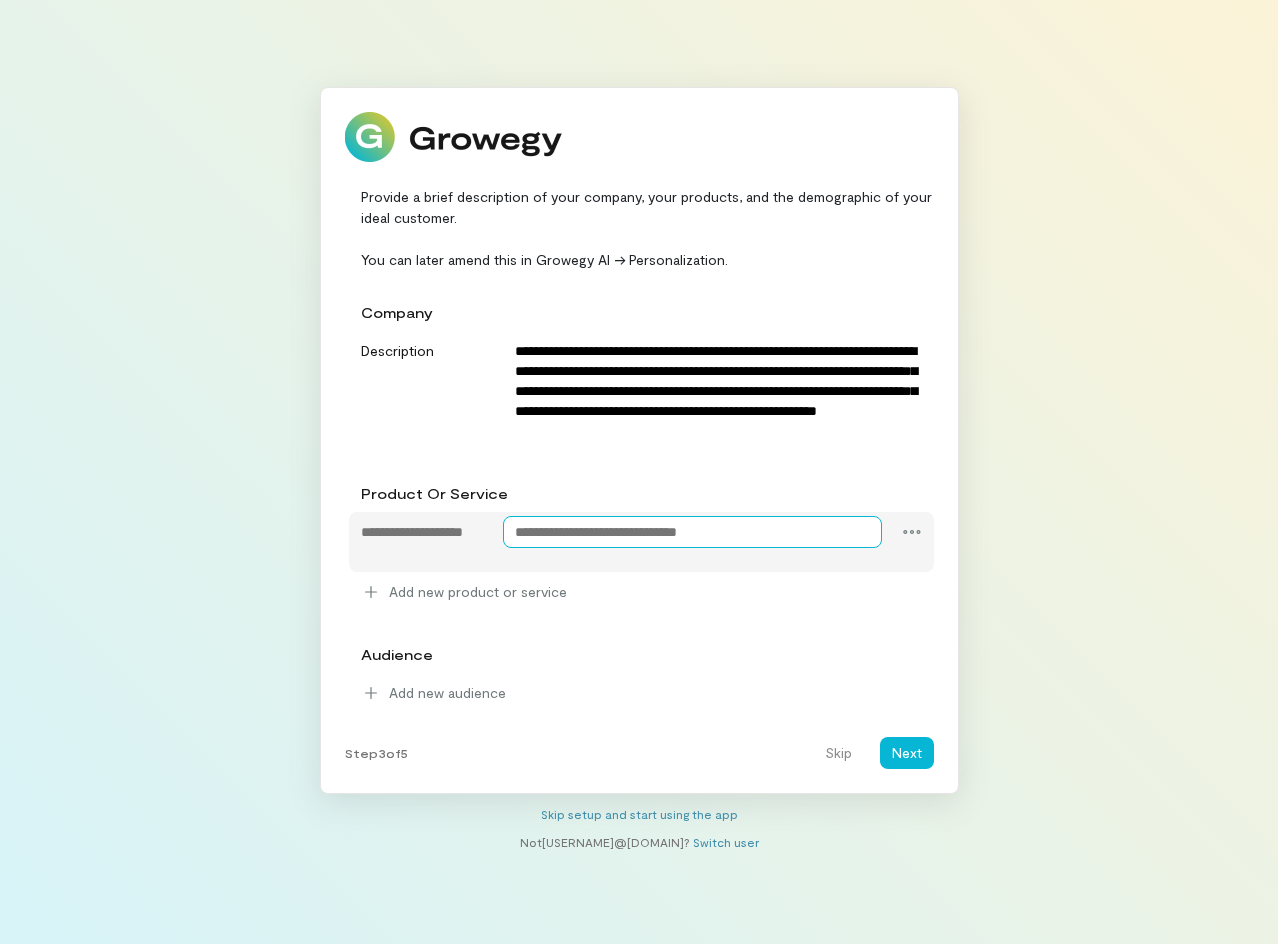 click at bounding box center (422, 542) 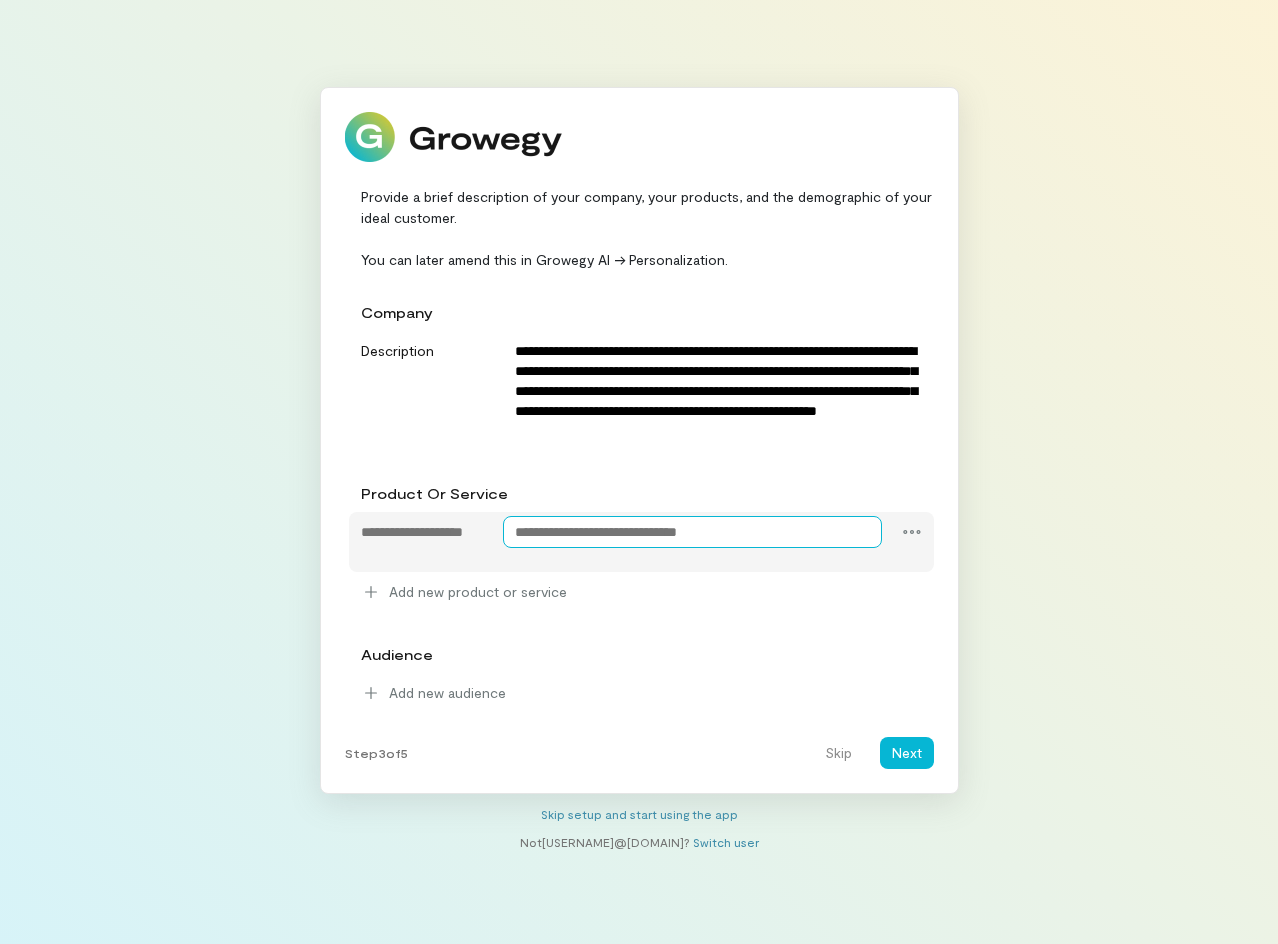 paste on "**********" 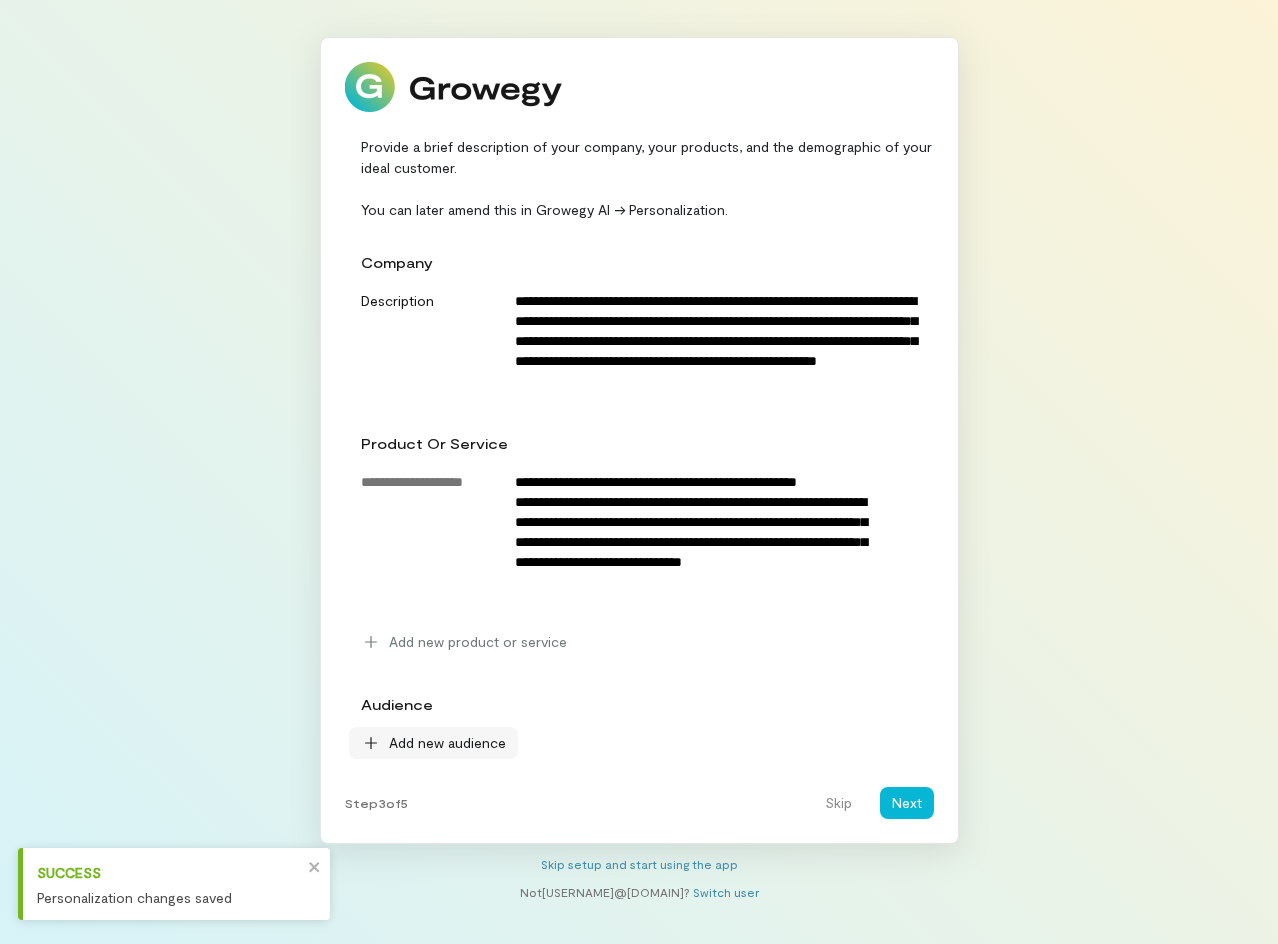 click on "Add new audience" at bounding box center (478, 642) 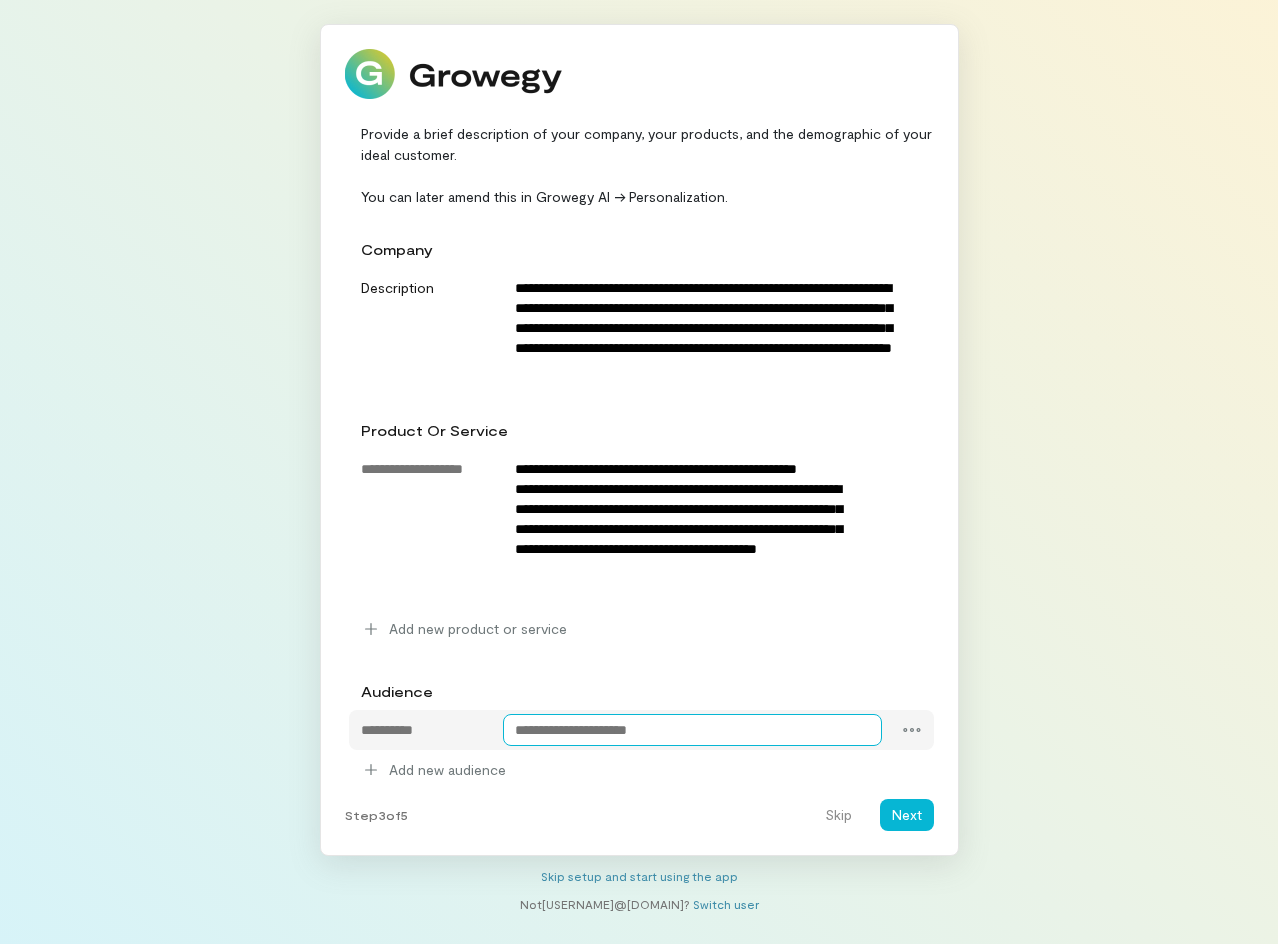 click at bounding box center (422, 479) 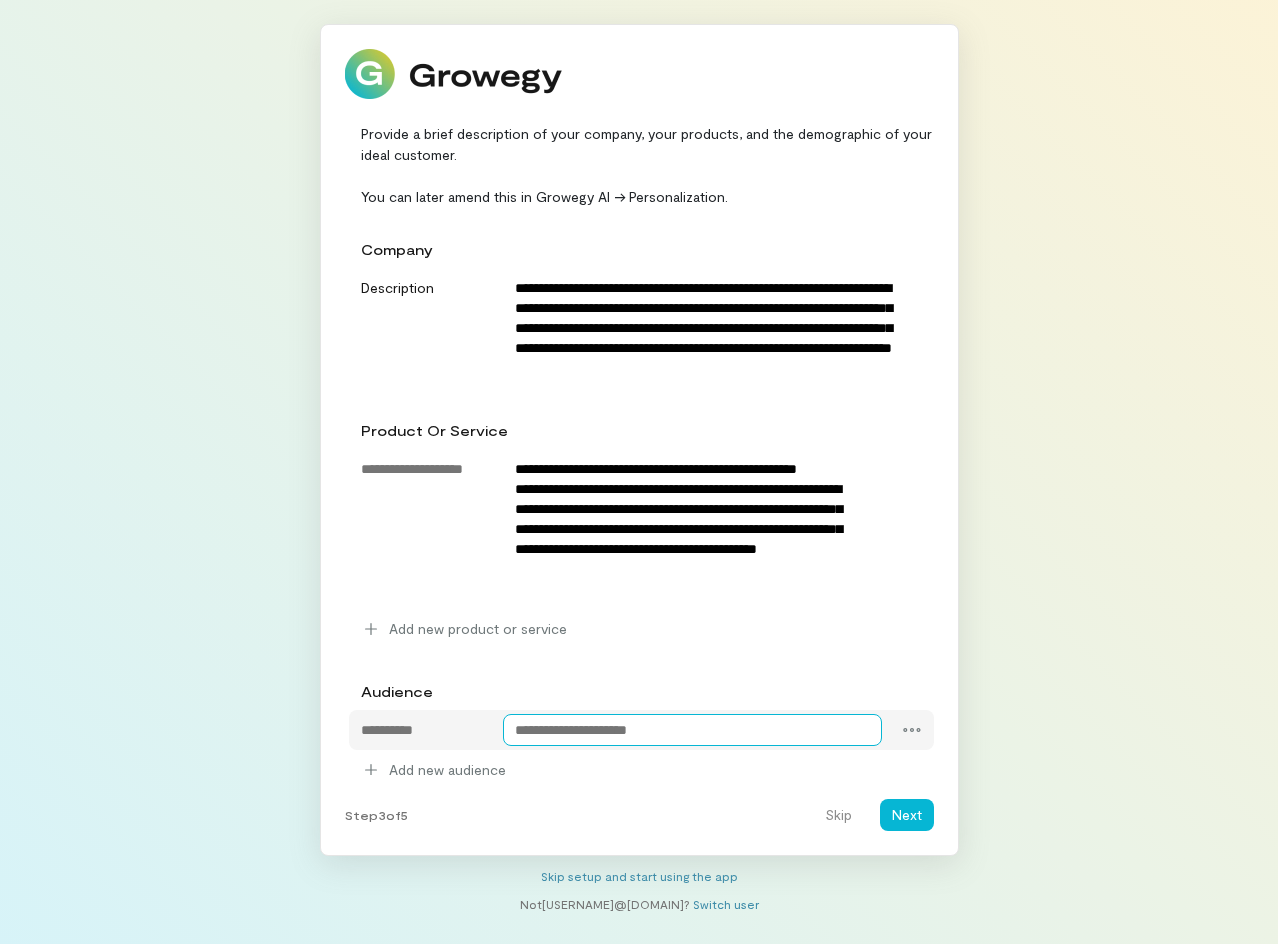 paste on "**********" 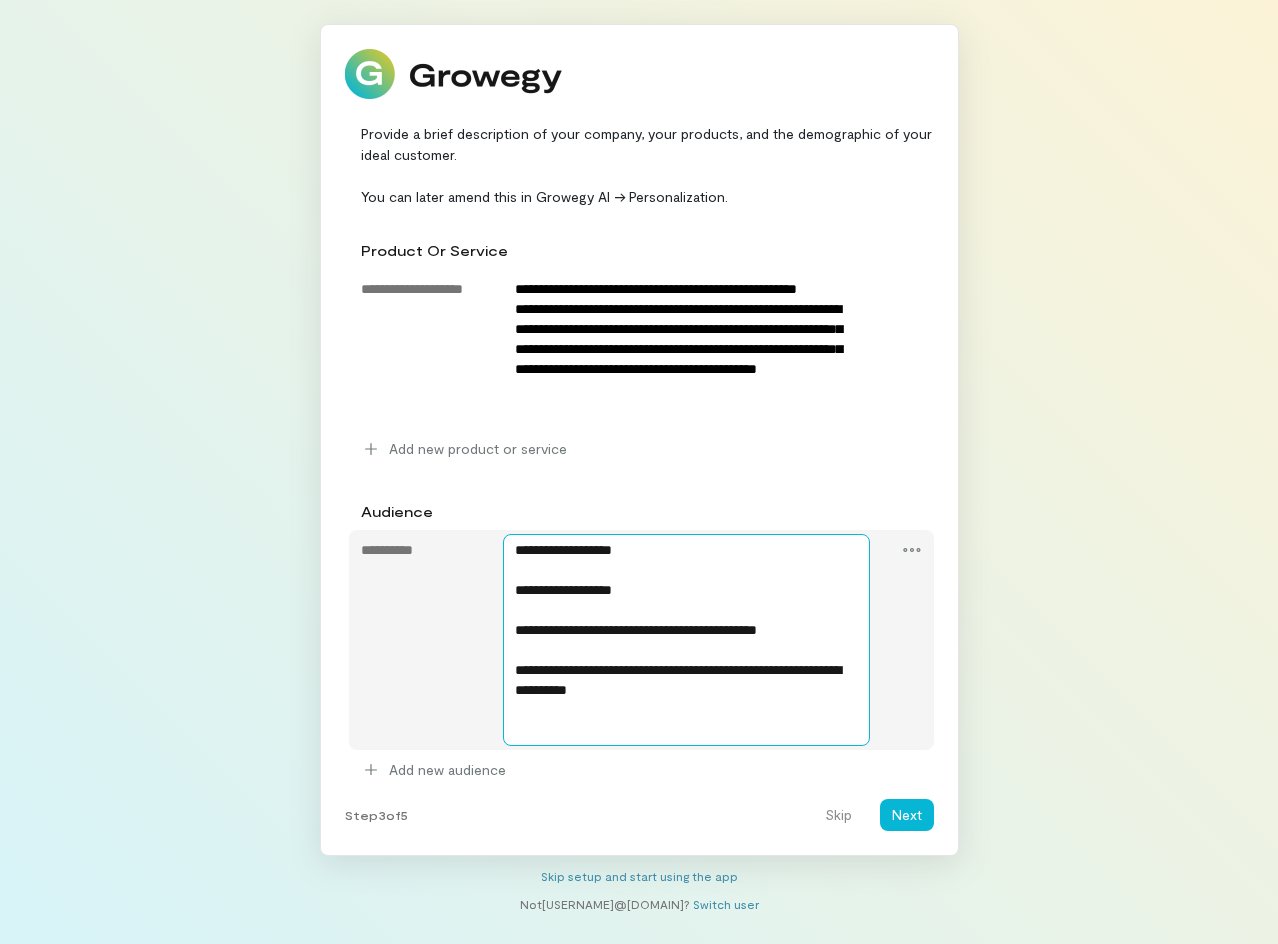 scroll, scrollTop: 194, scrollLeft: 0, axis: vertical 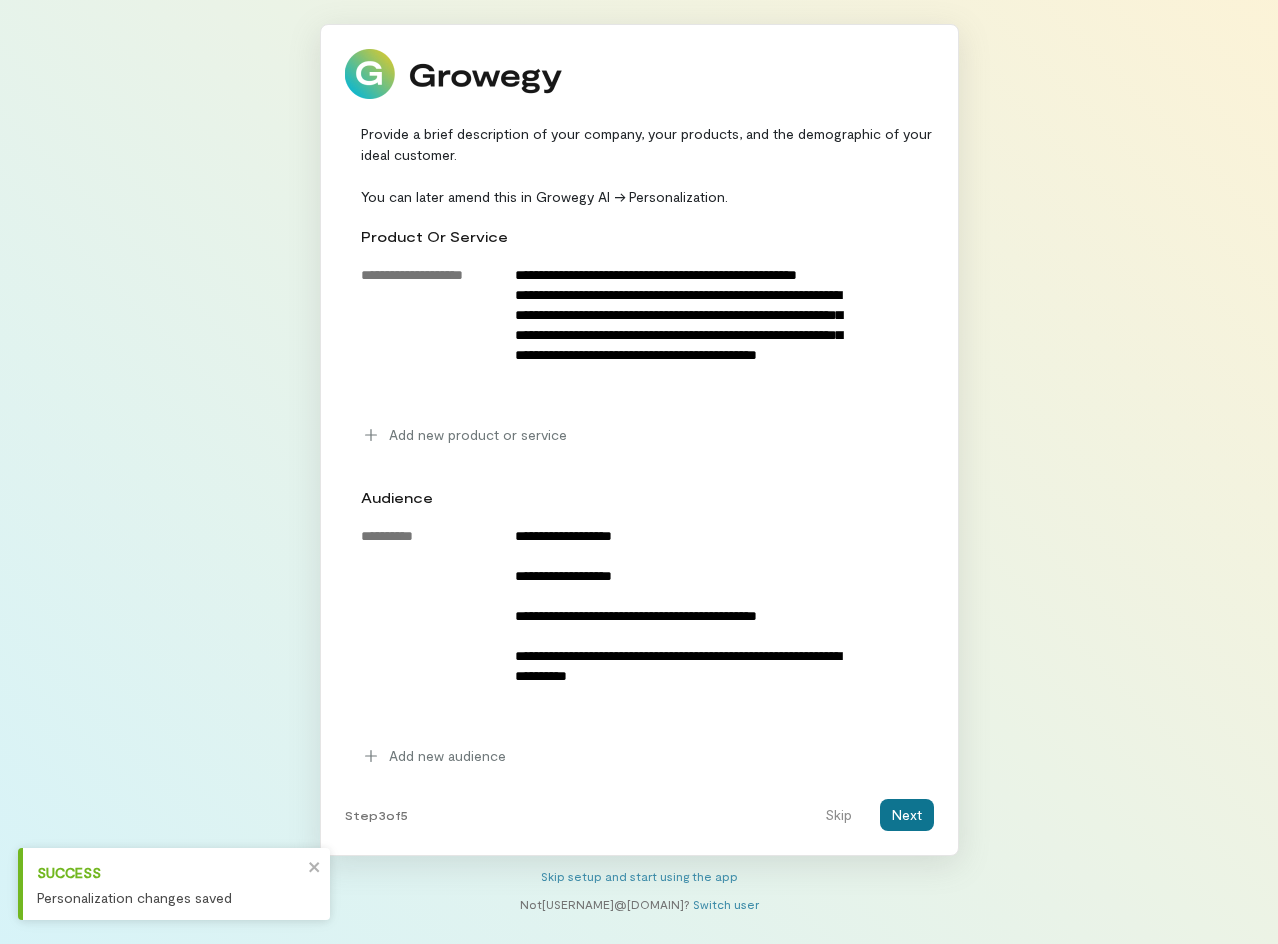 click on "Next" at bounding box center (907, 815) 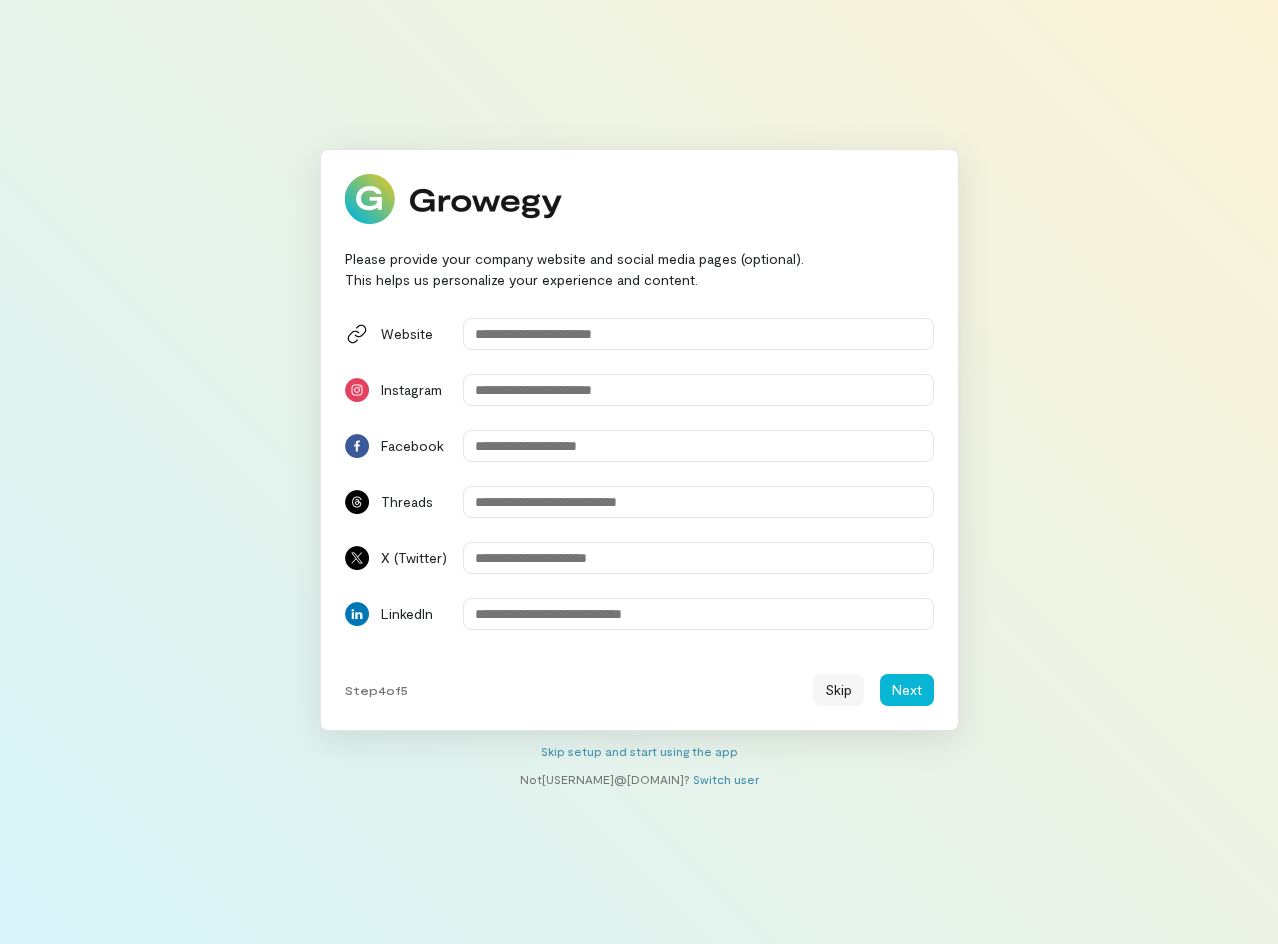 click on "Skip" at bounding box center [838, 690] 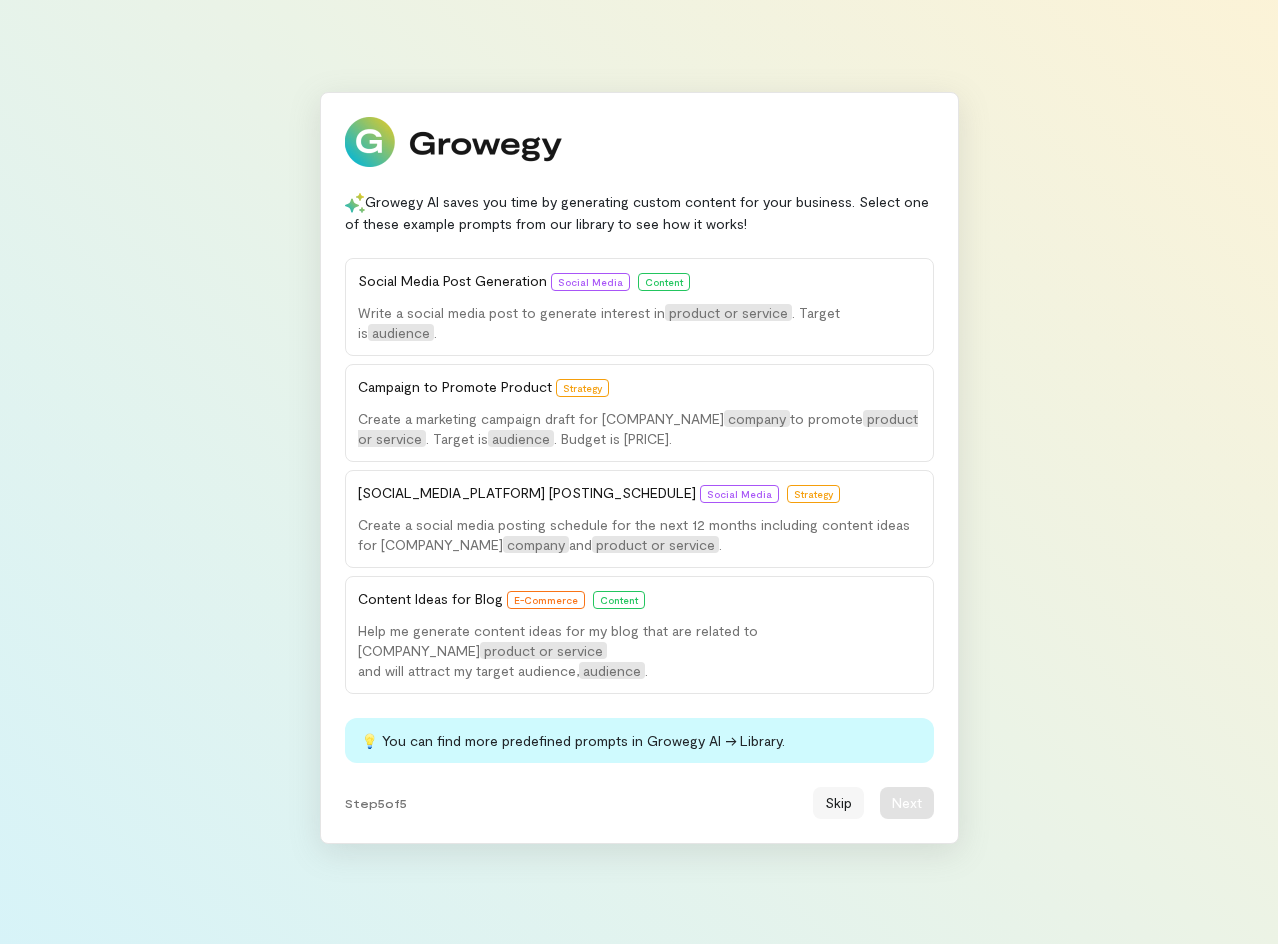 click on "Skip" at bounding box center [838, 803] 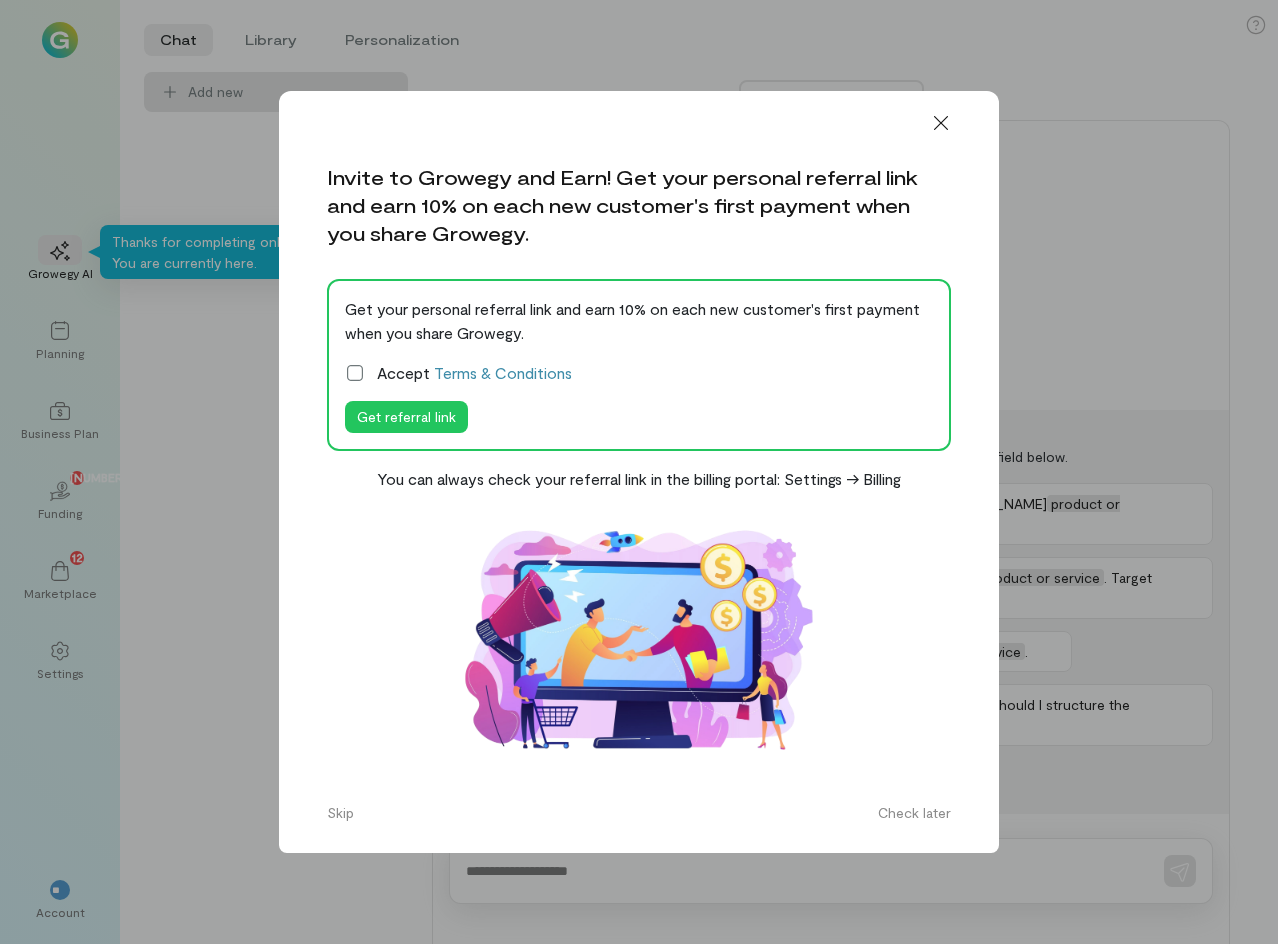 click at bounding box center [355, 373] 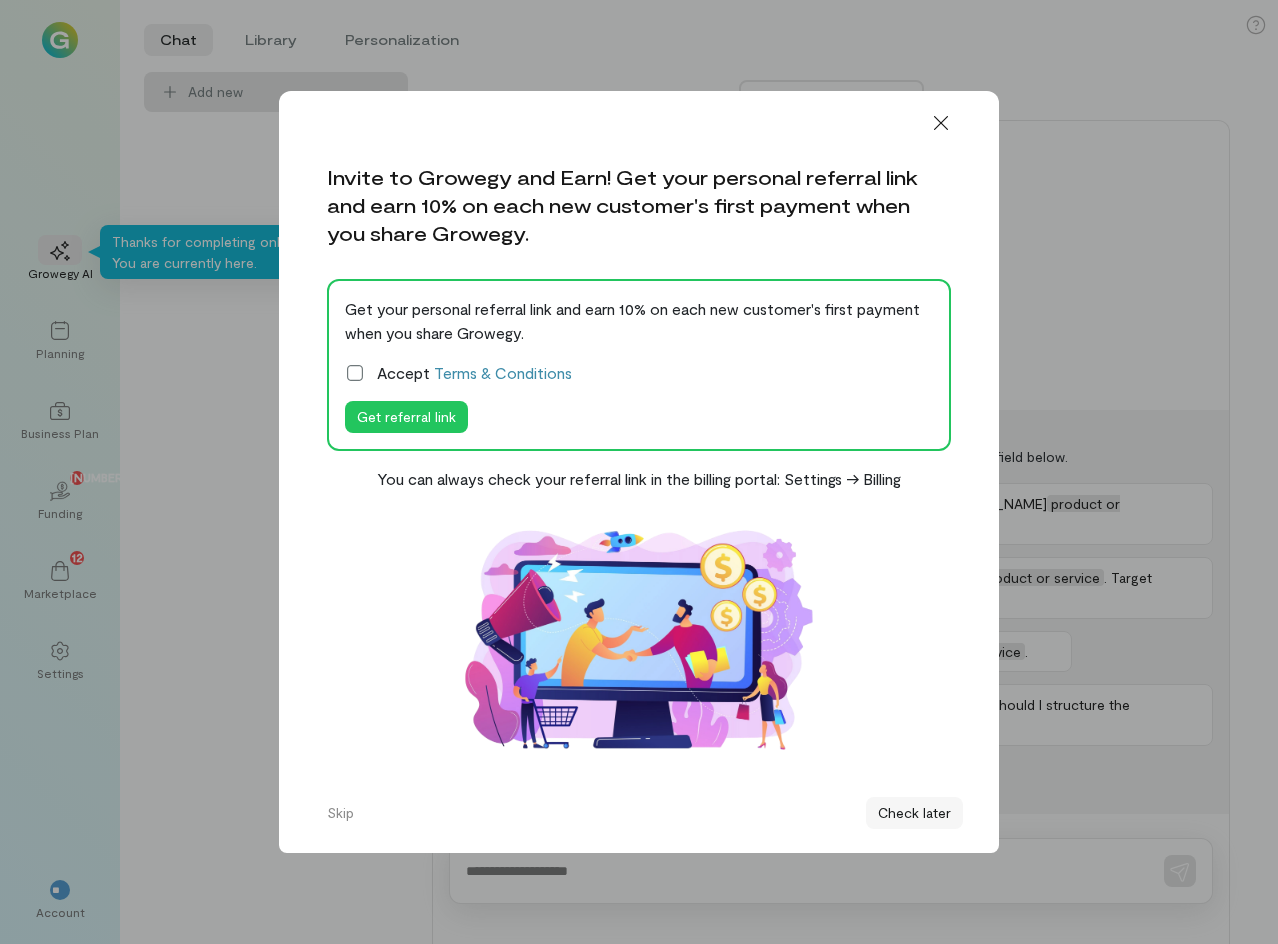 click on "Check later" at bounding box center (914, 813) 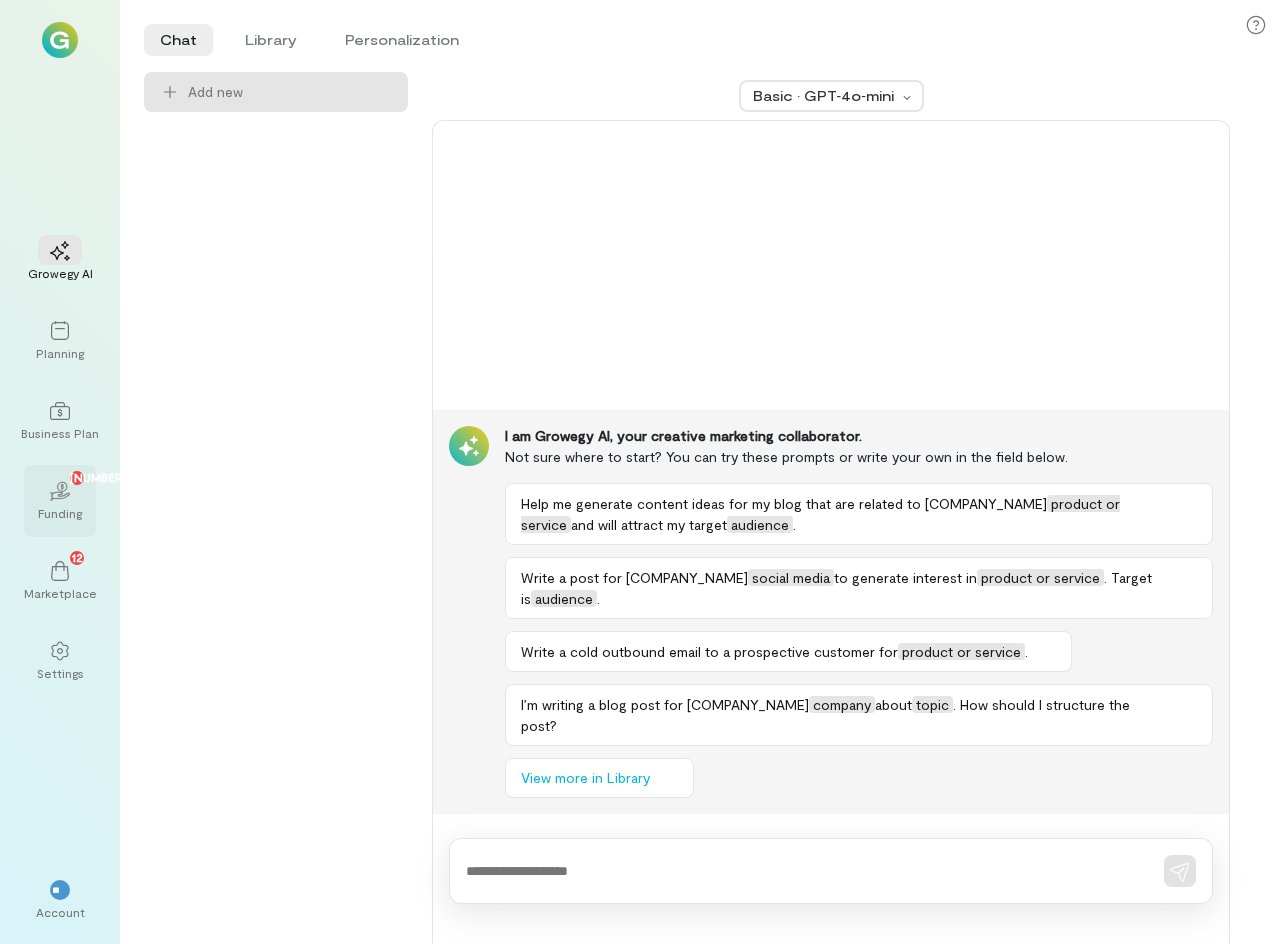 click on "[LOAN_AMOUNT] [LOAN_TYPE]" at bounding box center [60, 501] 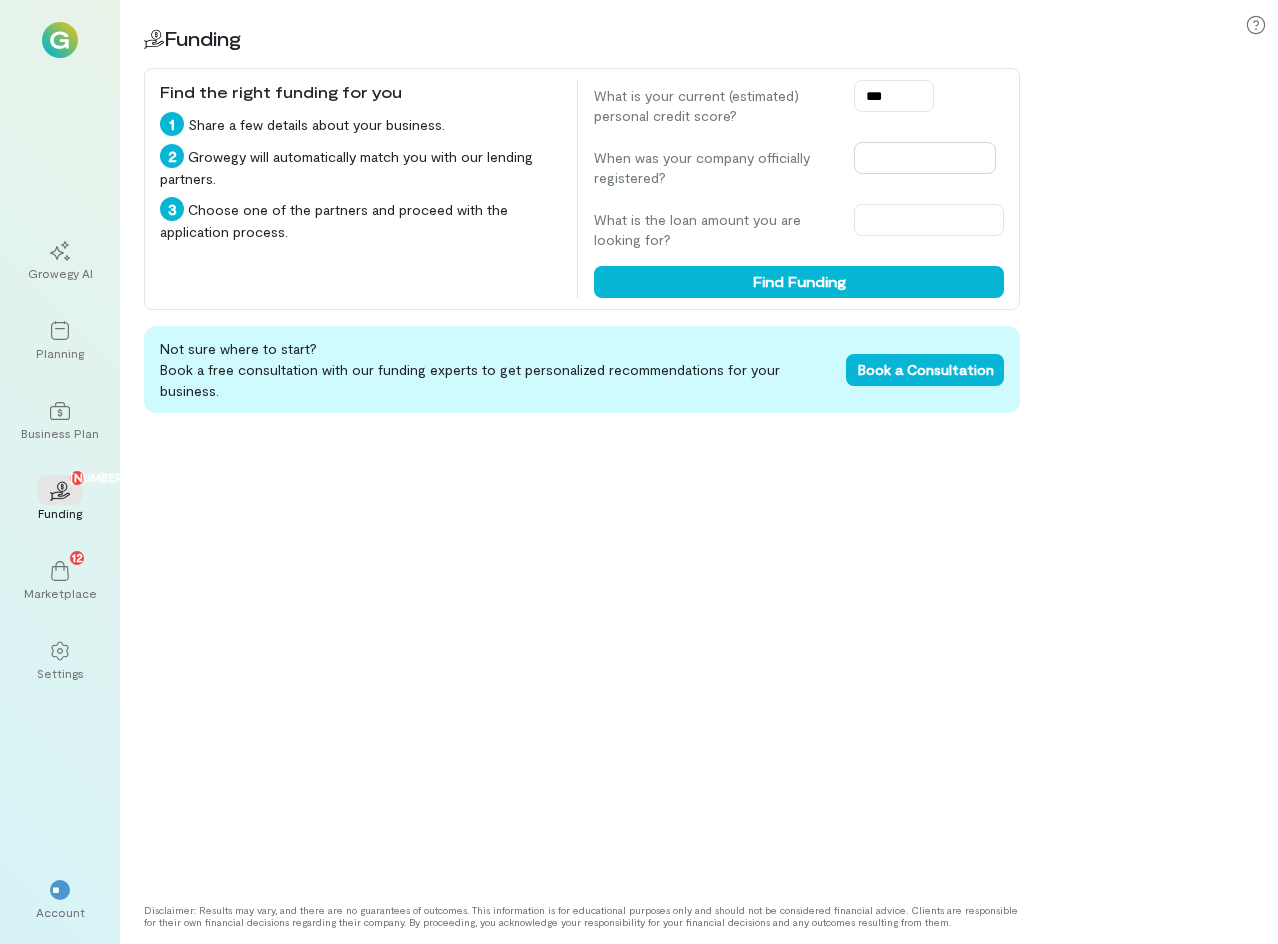type on "***" 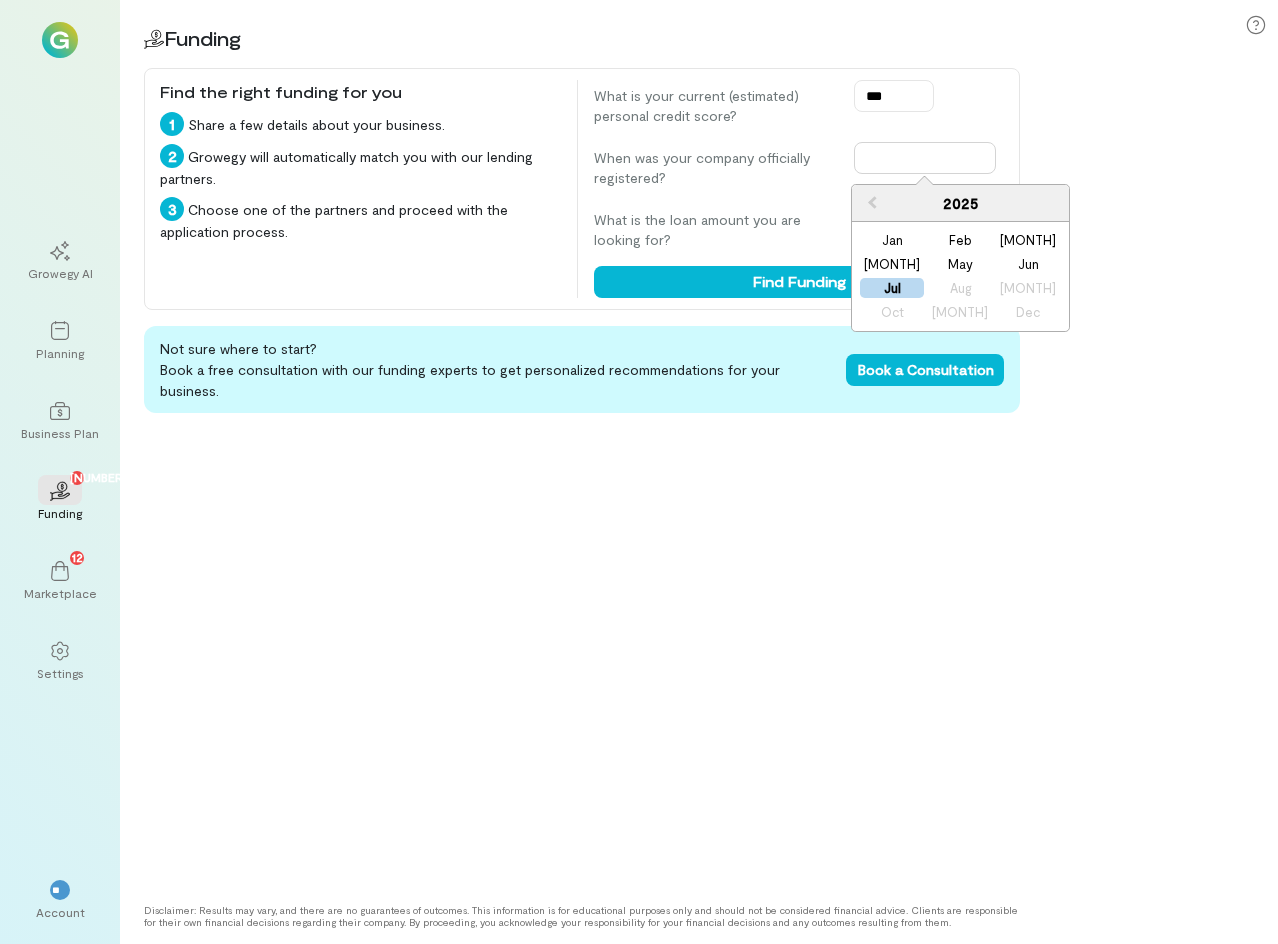 click at bounding box center (925, 158) 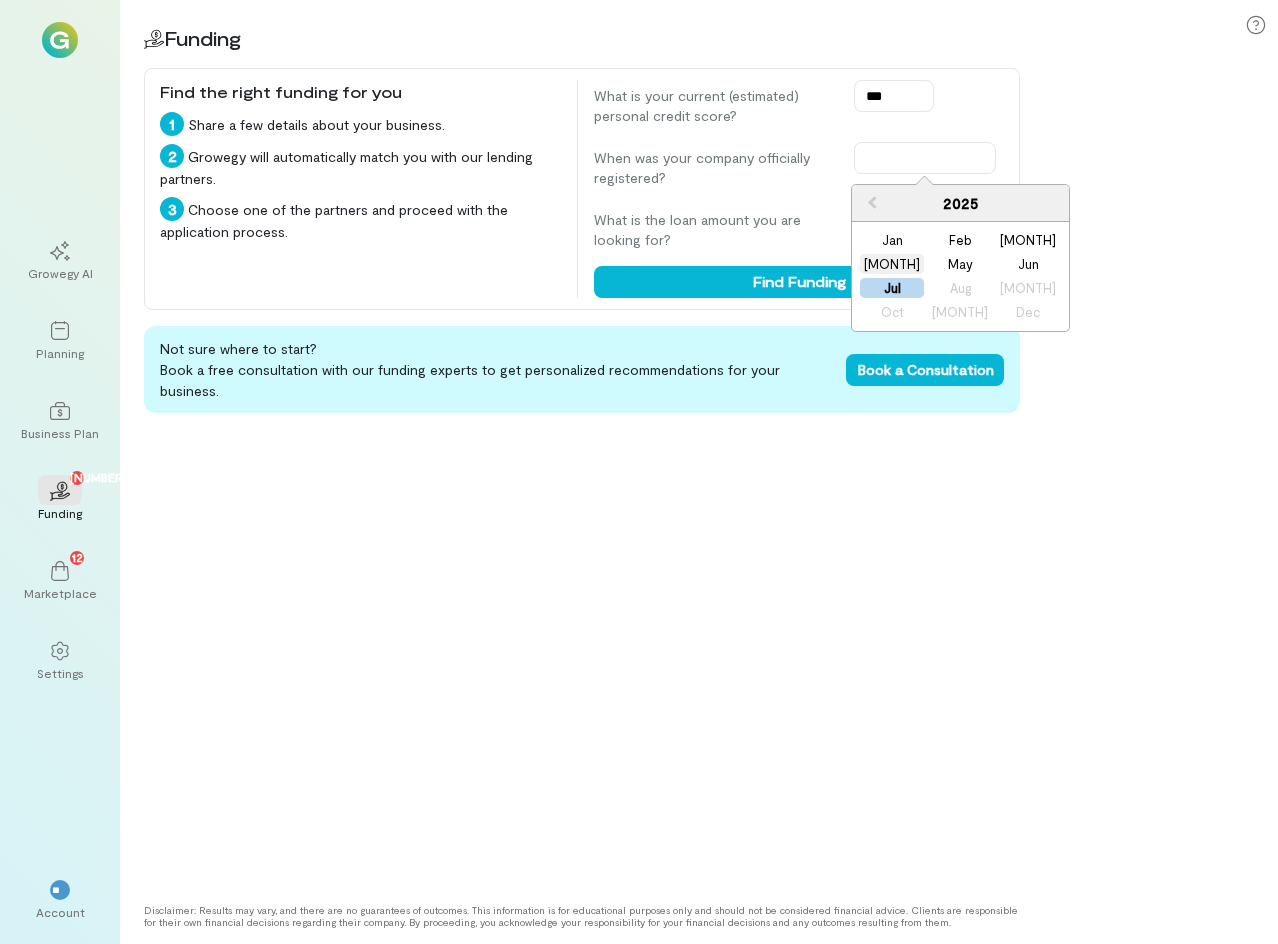 click on "[MONTH]" at bounding box center (892, 264) 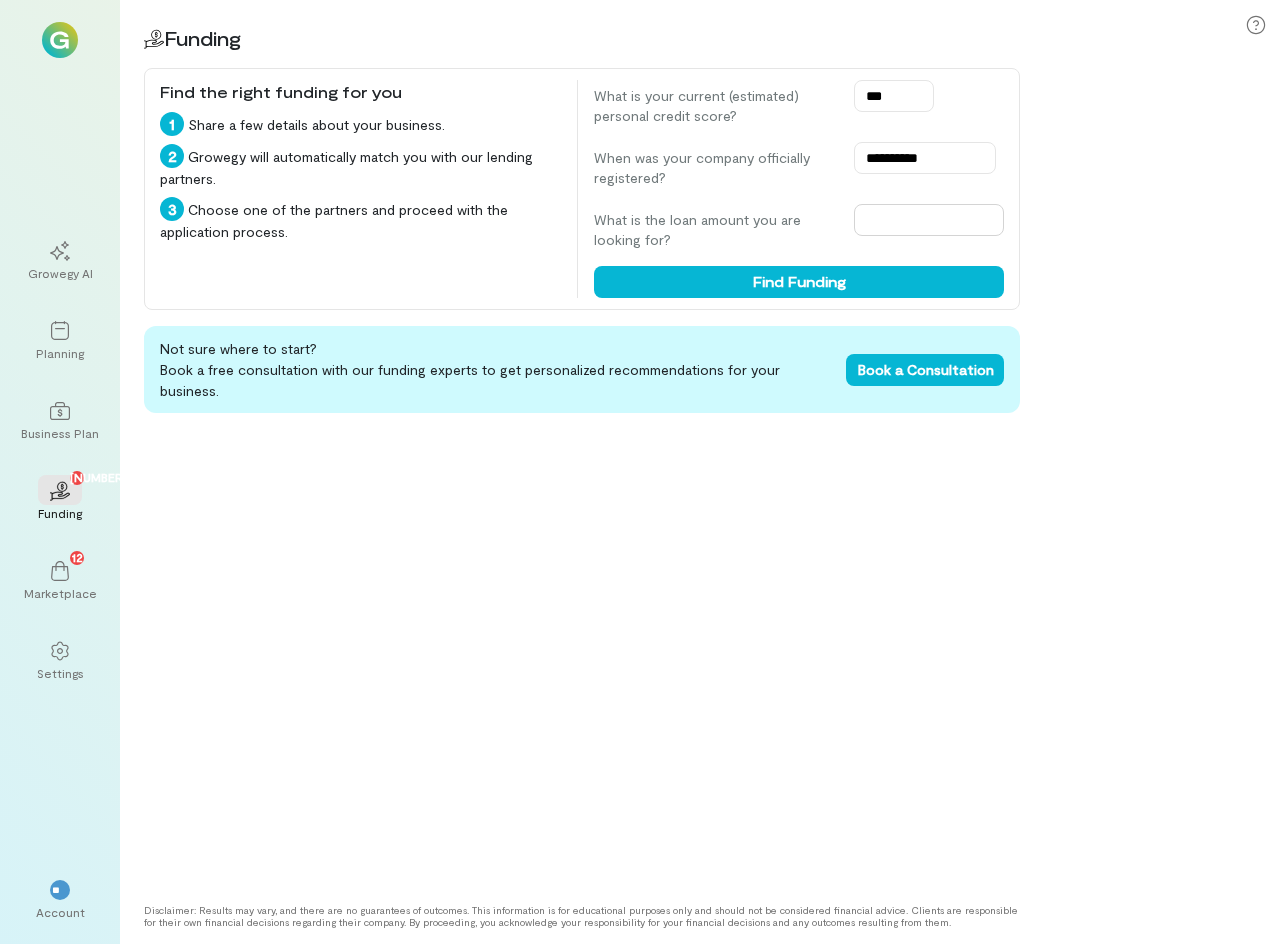 click at bounding box center [929, 220] 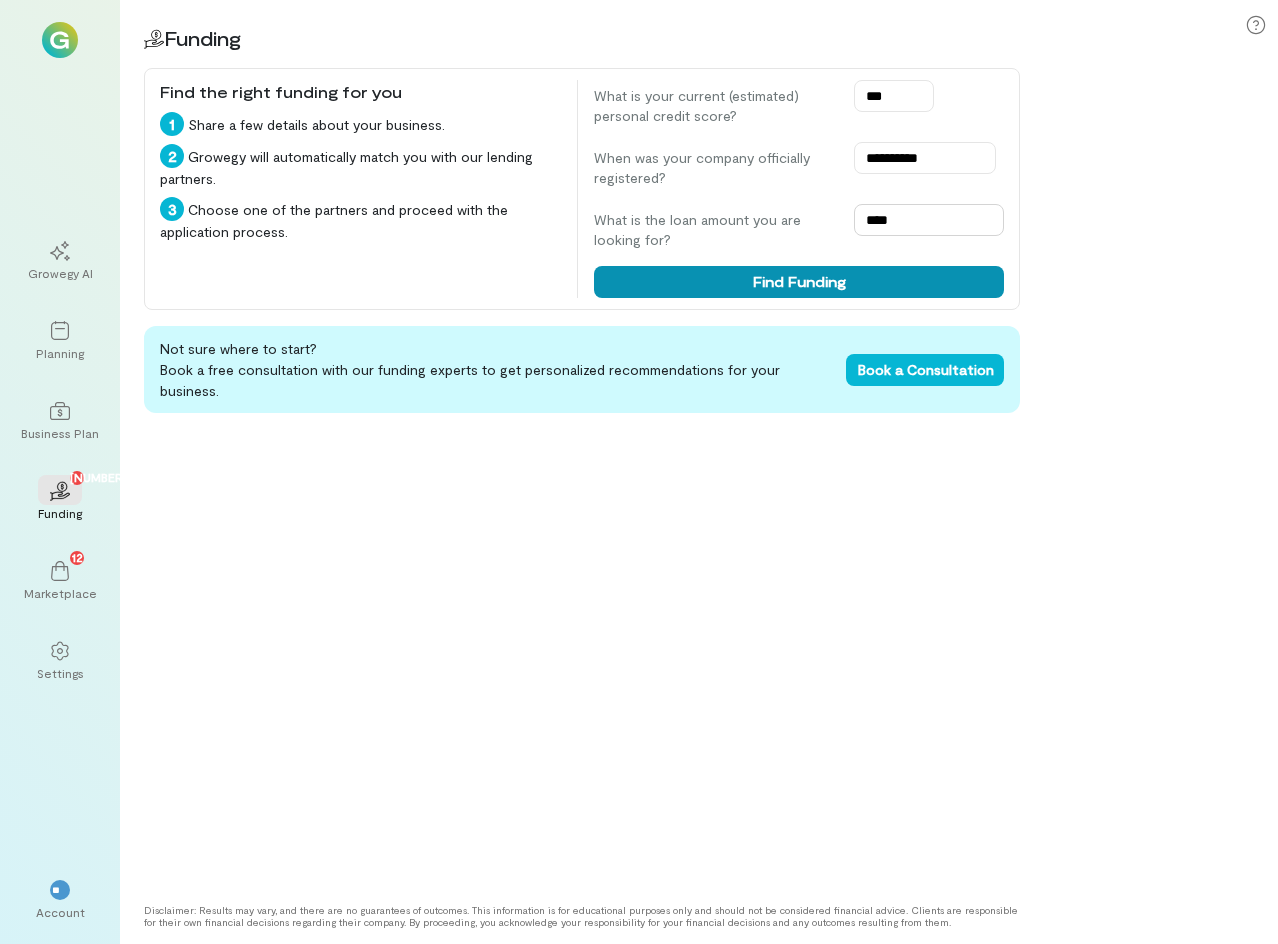 type on "****" 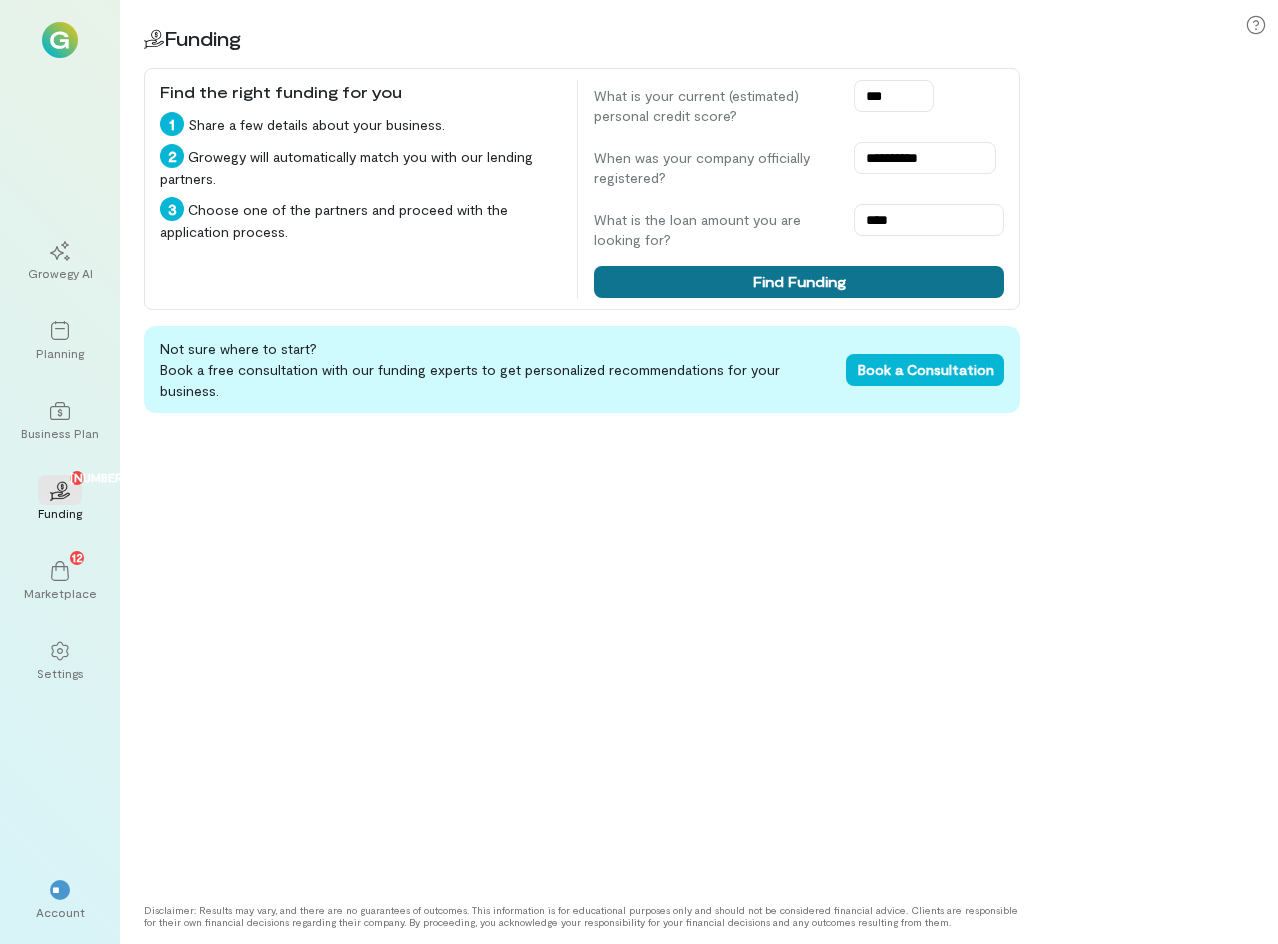 click on "Find Funding" at bounding box center (799, 282) 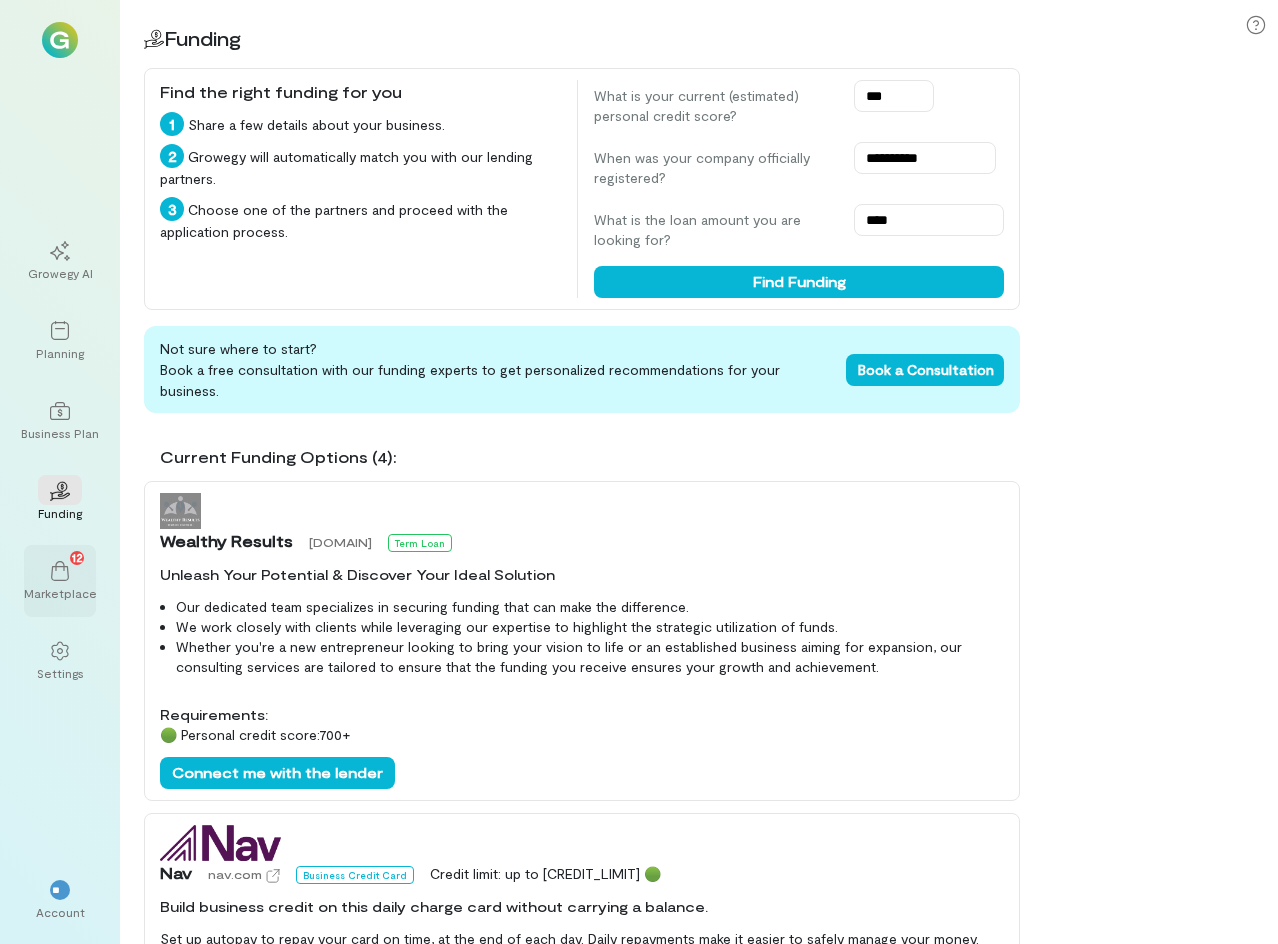 click on "12" at bounding box center (60, 570) 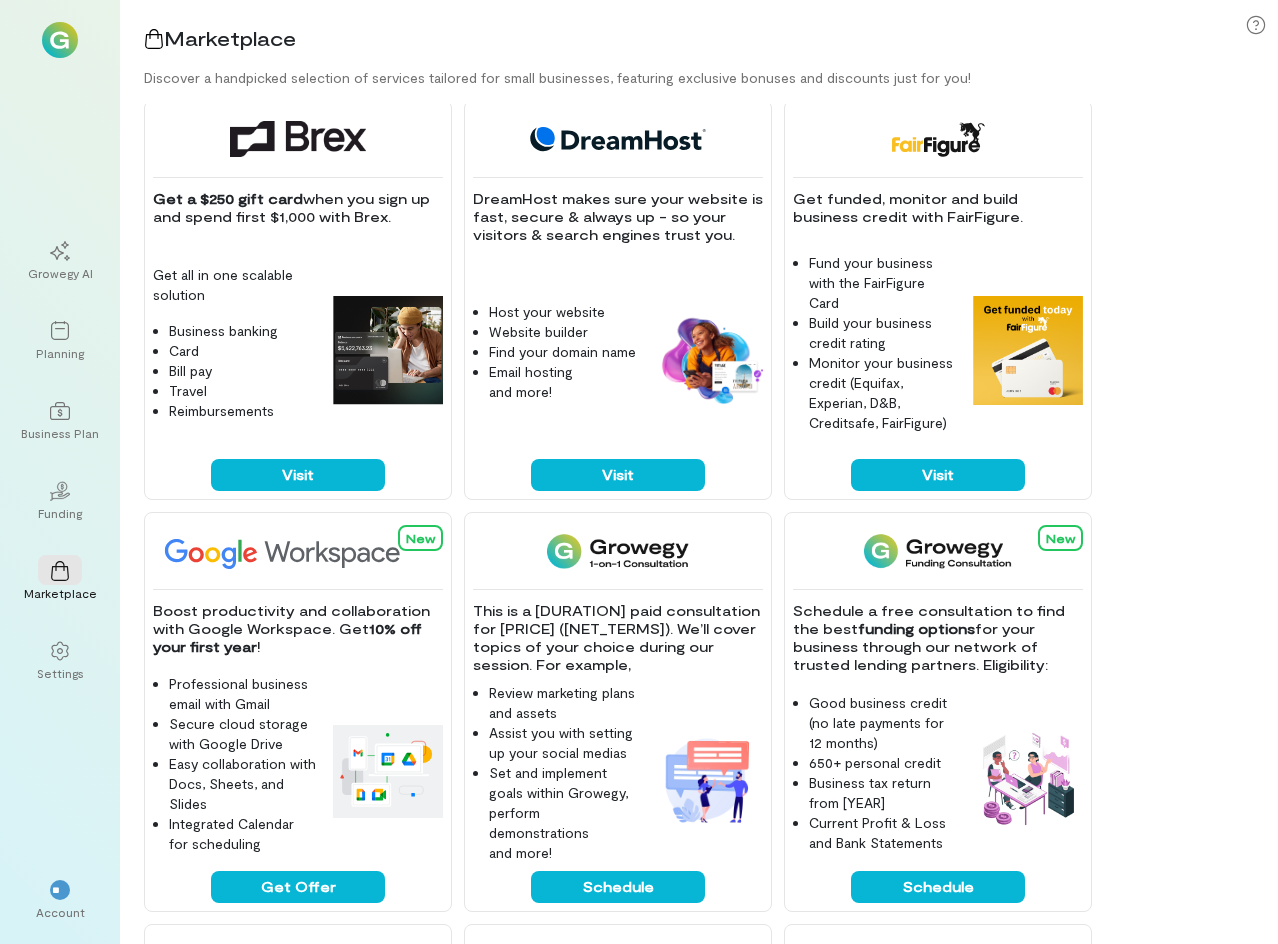 scroll, scrollTop: 0, scrollLeft: 0, axis: both 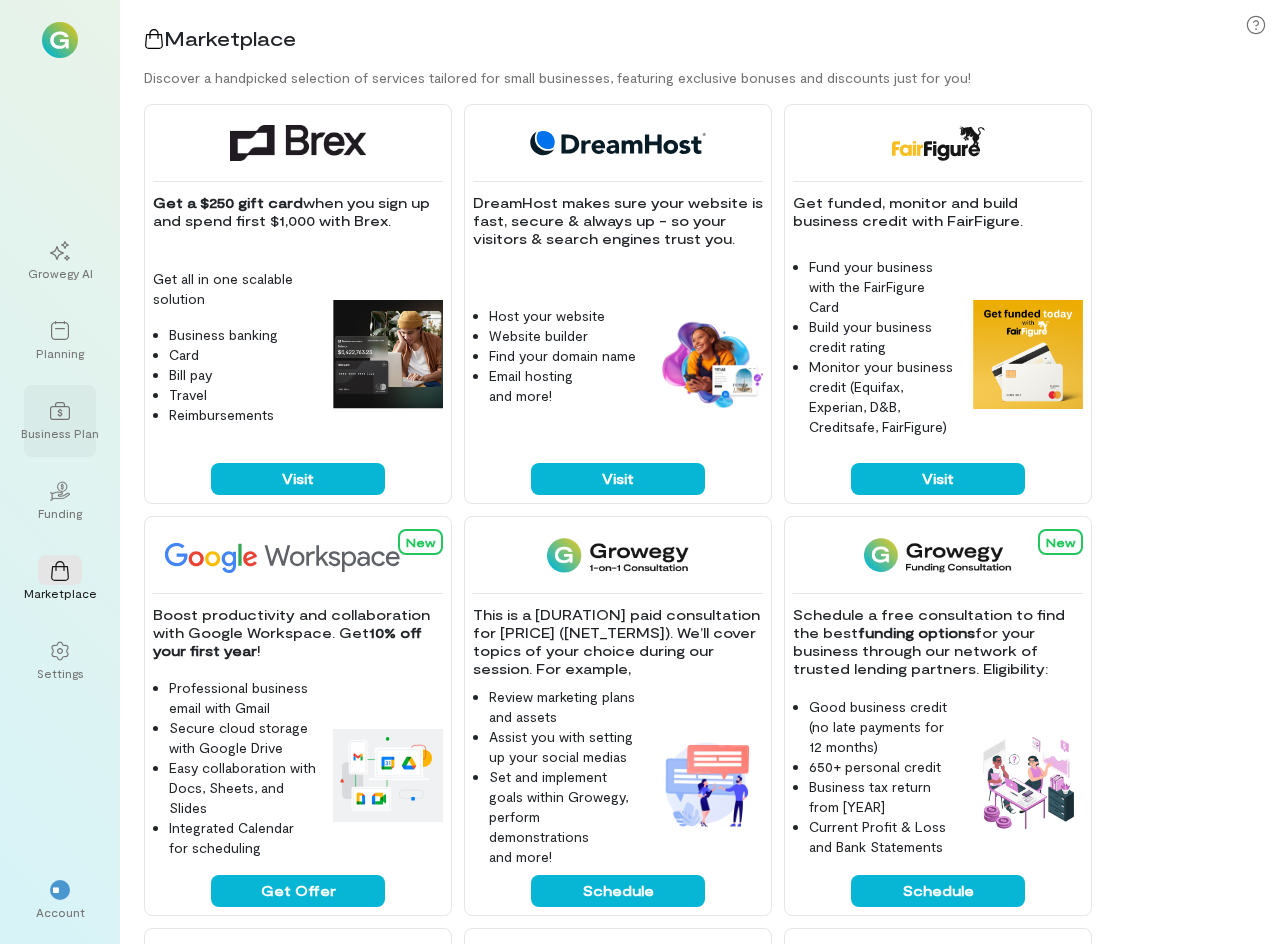 click on "Business Plan" at bounding box center [60, 433] 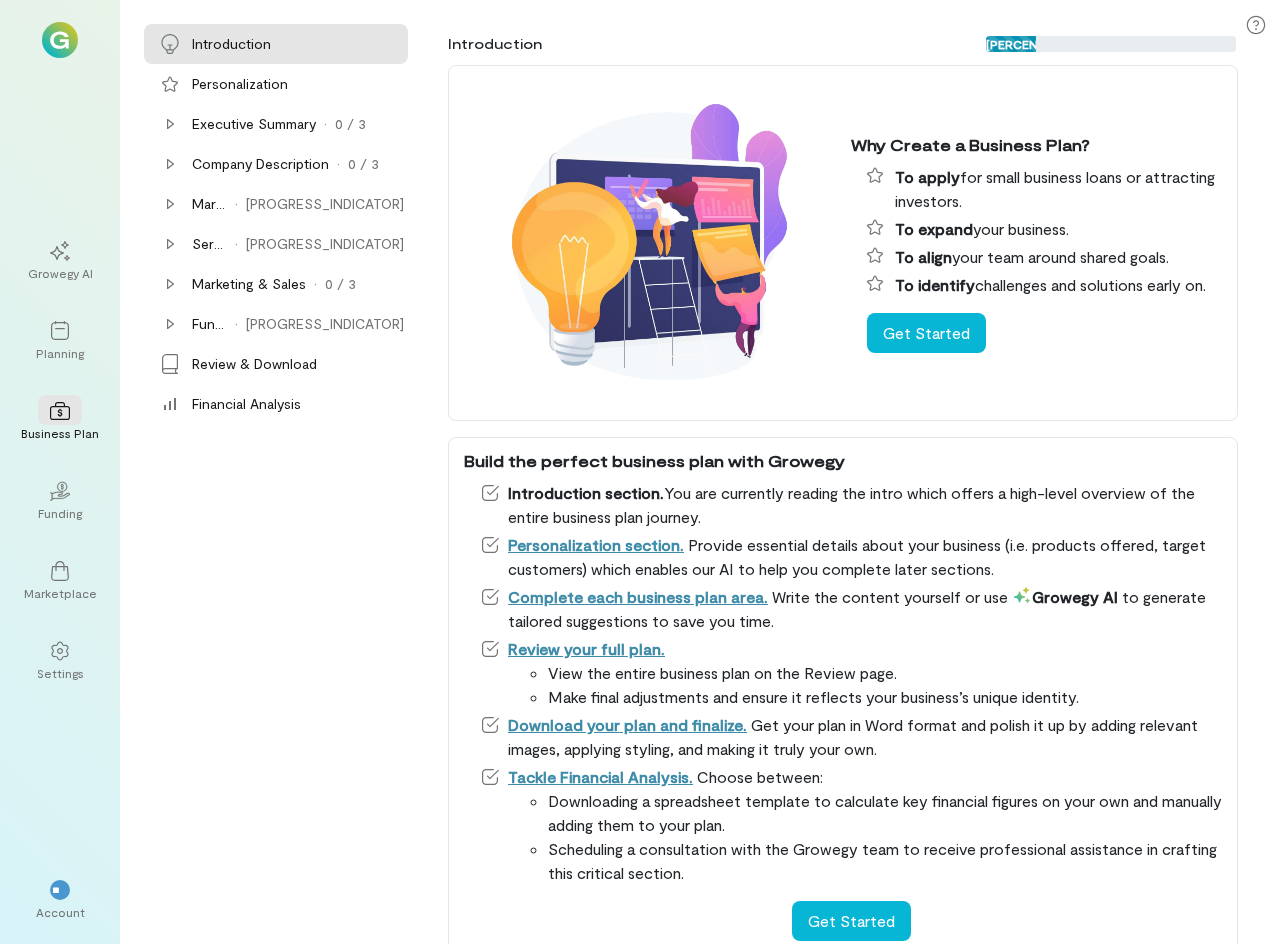 scroll, scrollTop: 0, scrollLeft: 0, axis: both 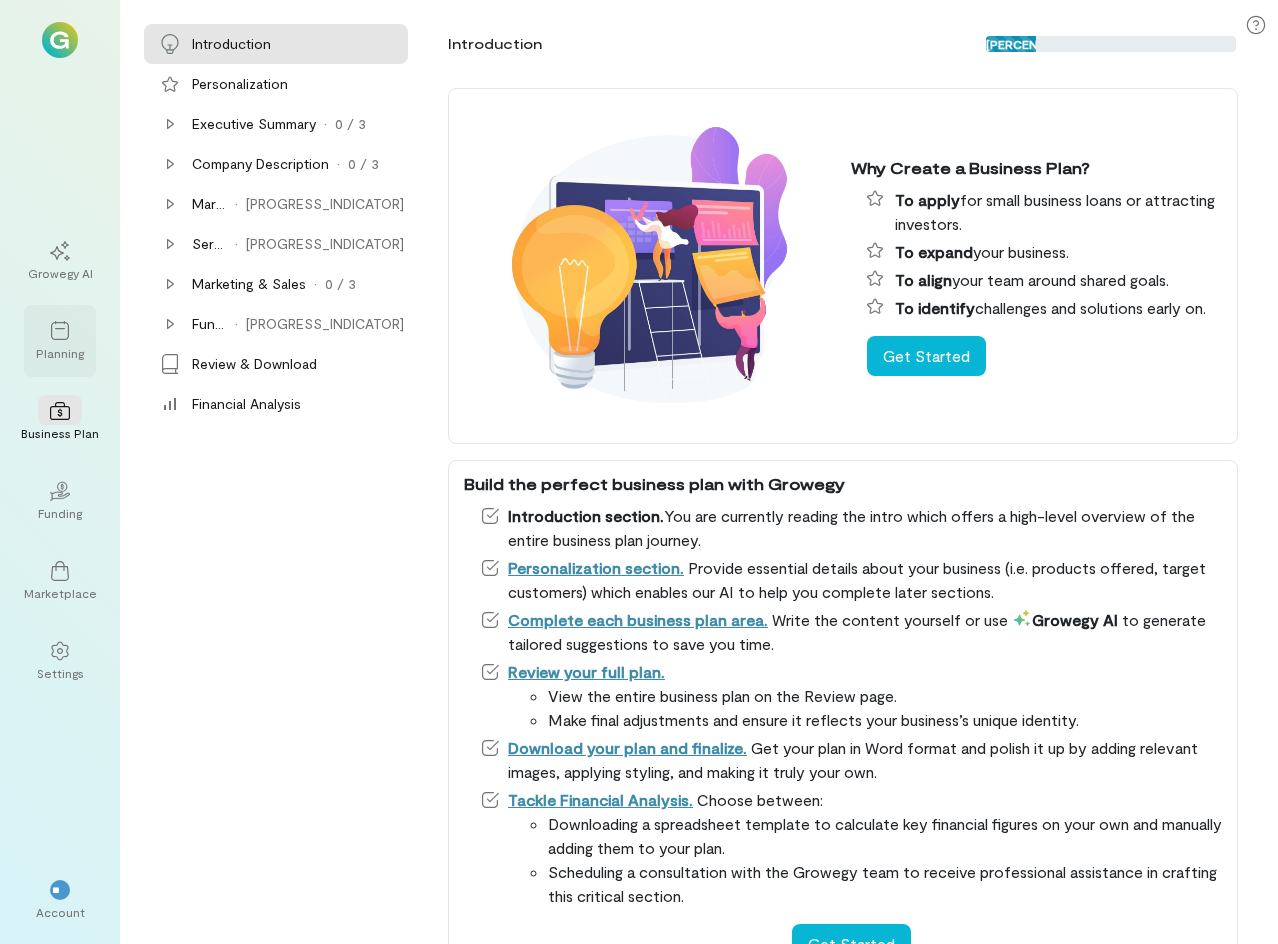 click at bounding box center (60, 330) 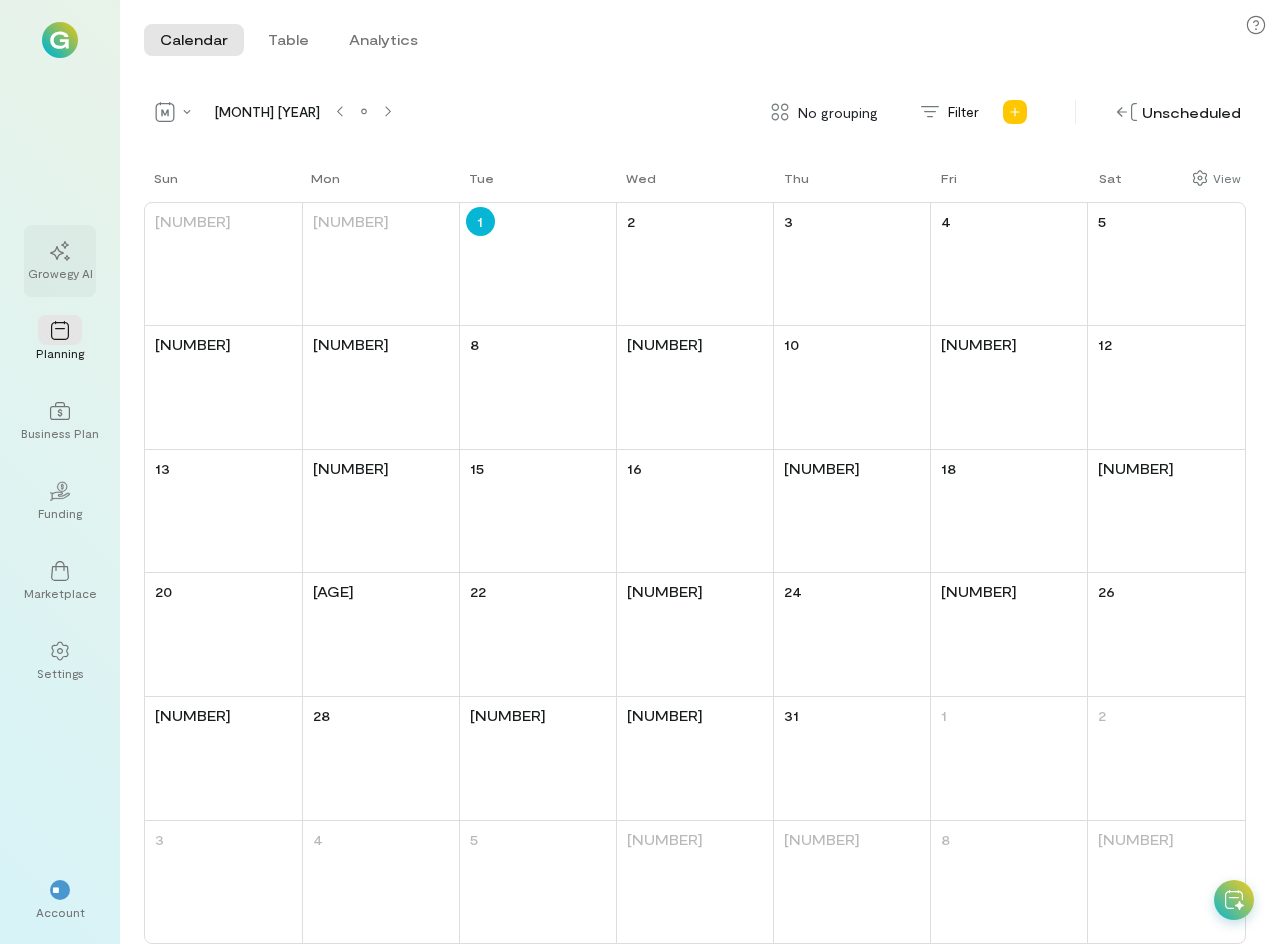 click at bounding box center (60, 251) 